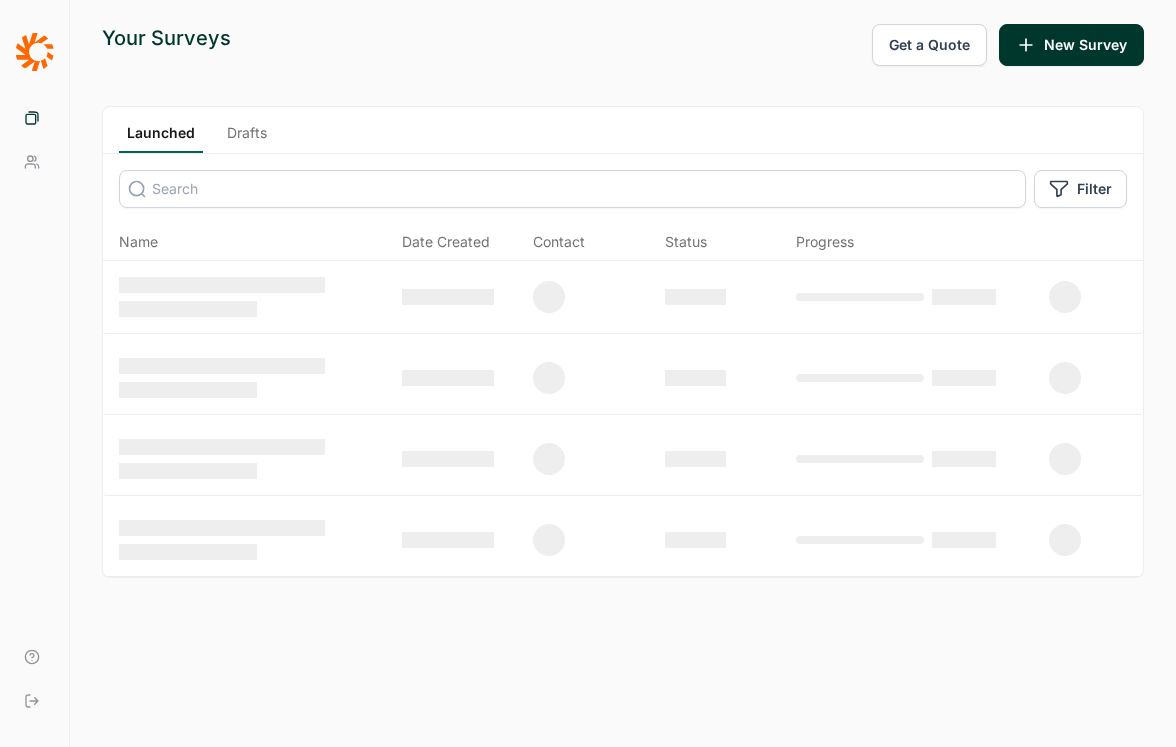 scroll, scrollTop: 0, scrollLeft: 0, axis: both 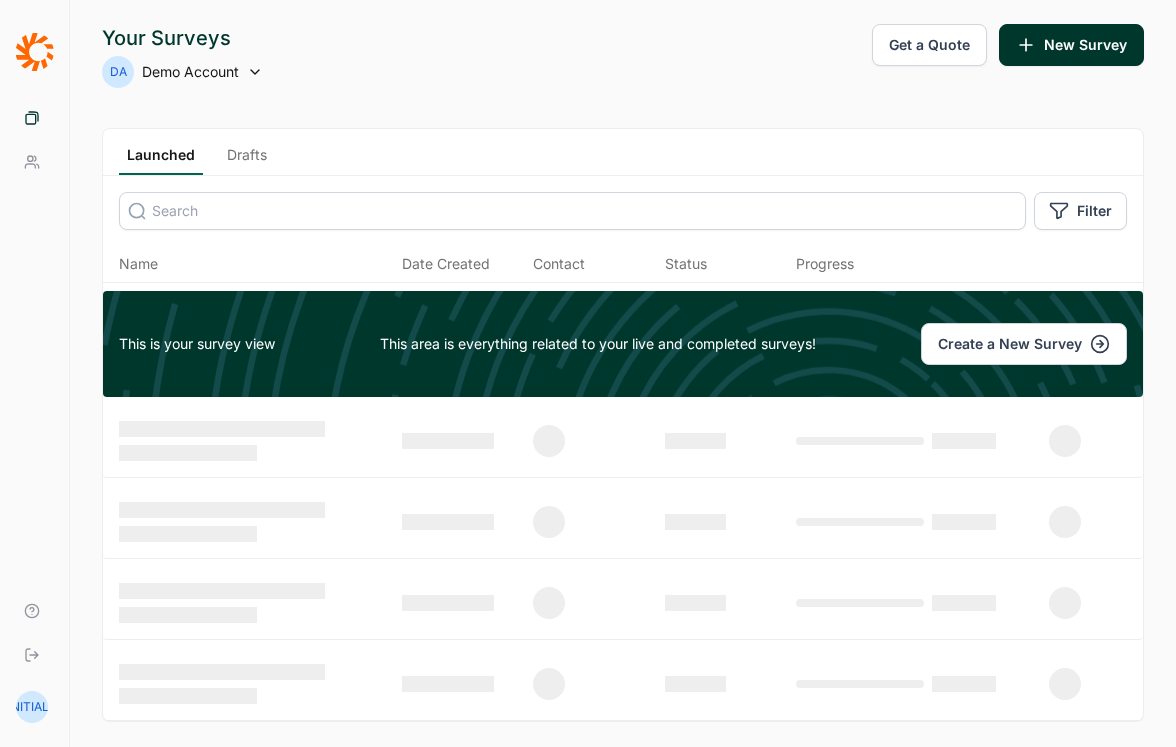 click on "Demo Account" at bounding box center [190, 72] 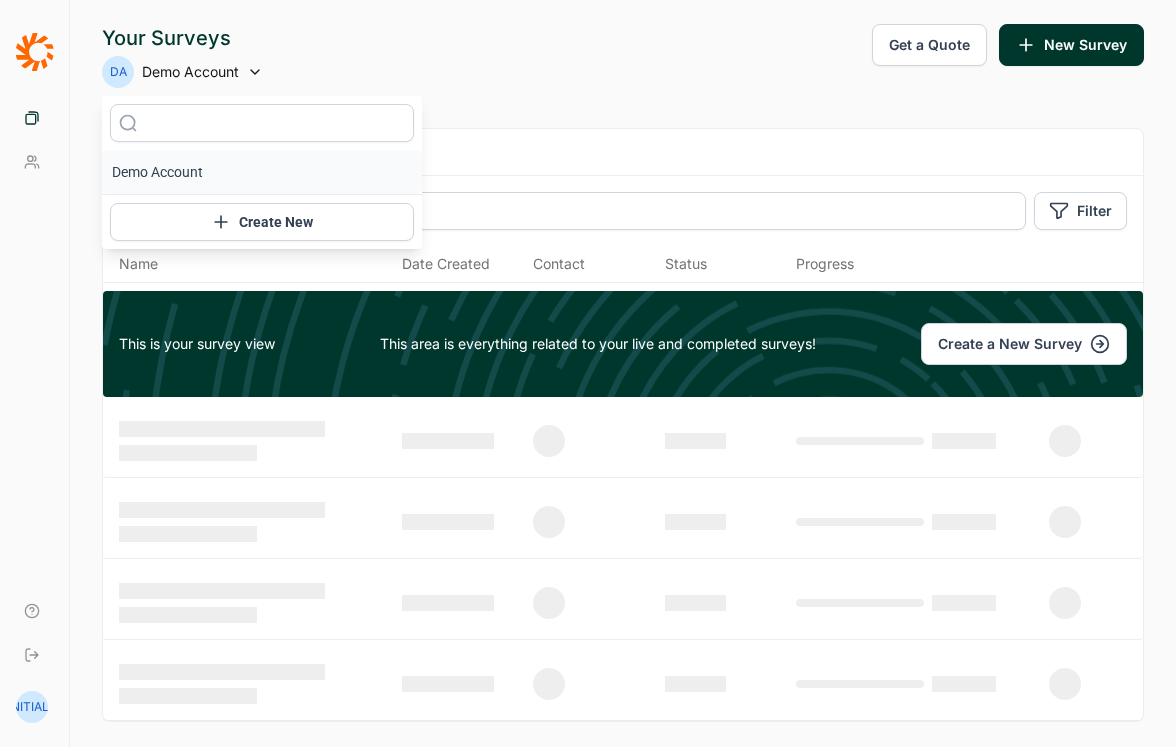 scroll, scrollTop: 0, scrollLeft: 0, axis: both 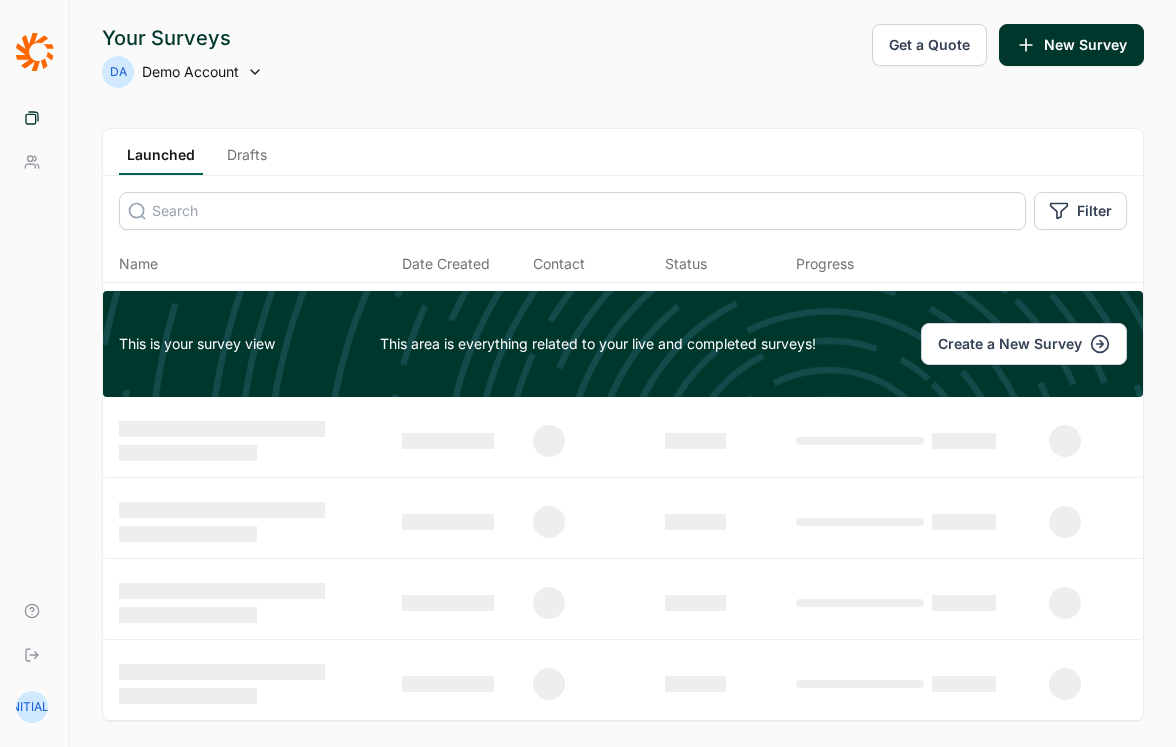 click on "Drafts" at bounding box center (247, 160) 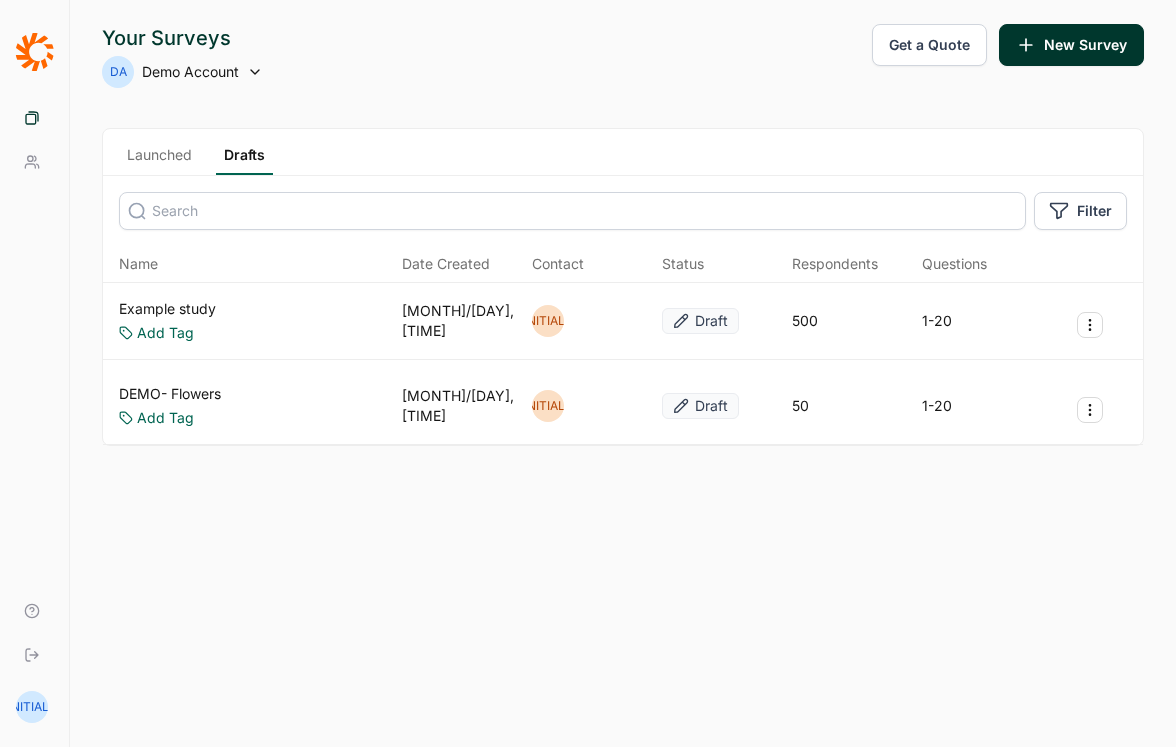 click on "DEMO- Flowers" at bounding box center (170, 394) 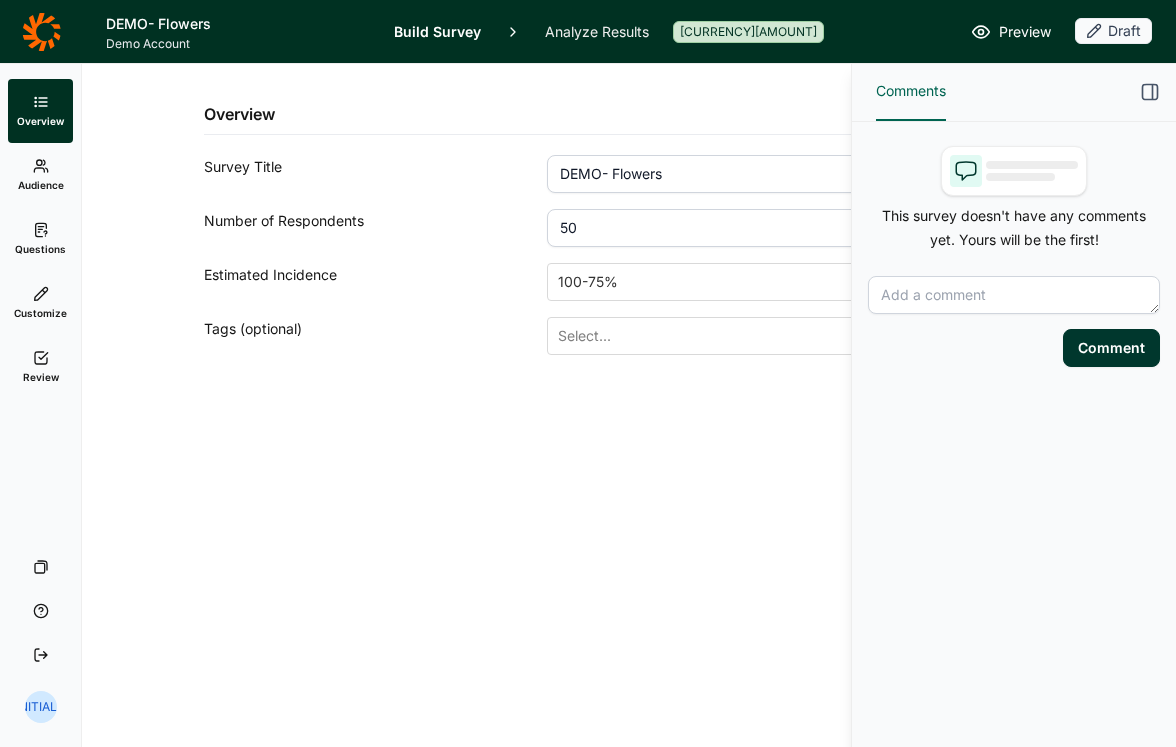 click on "Analyze Results" at bounding box center [597, 31] 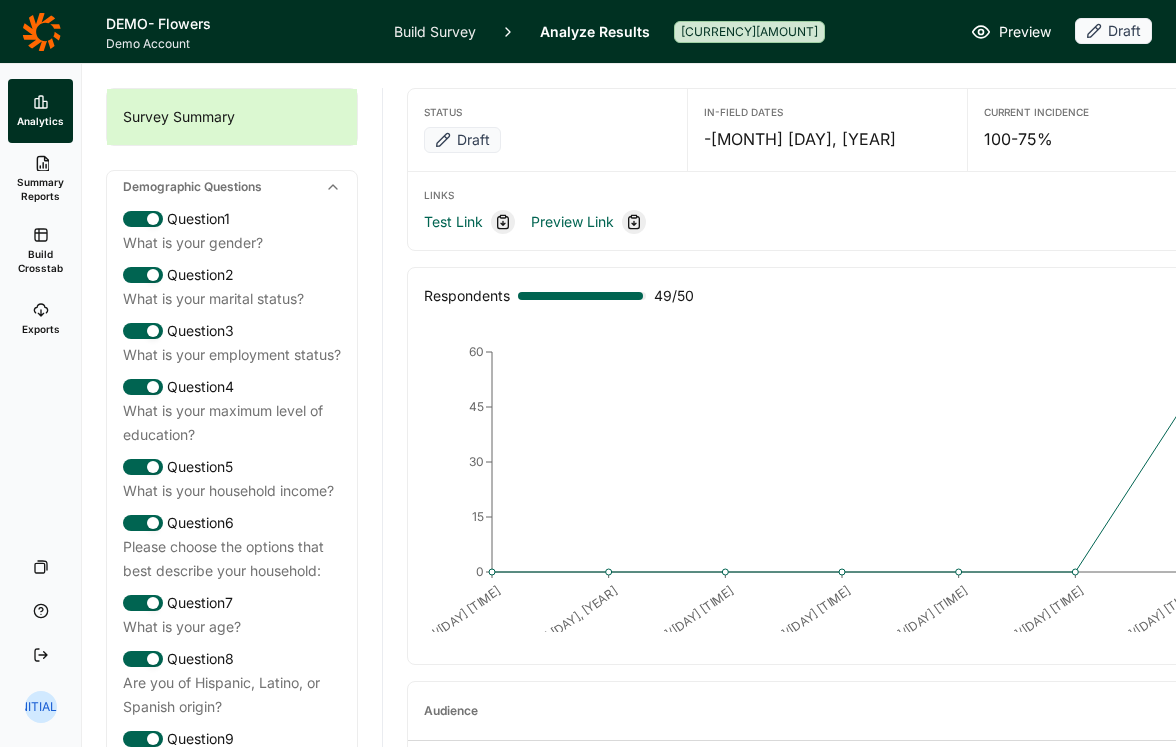 click on "Summary Reports" at bounding box center (40, 189) 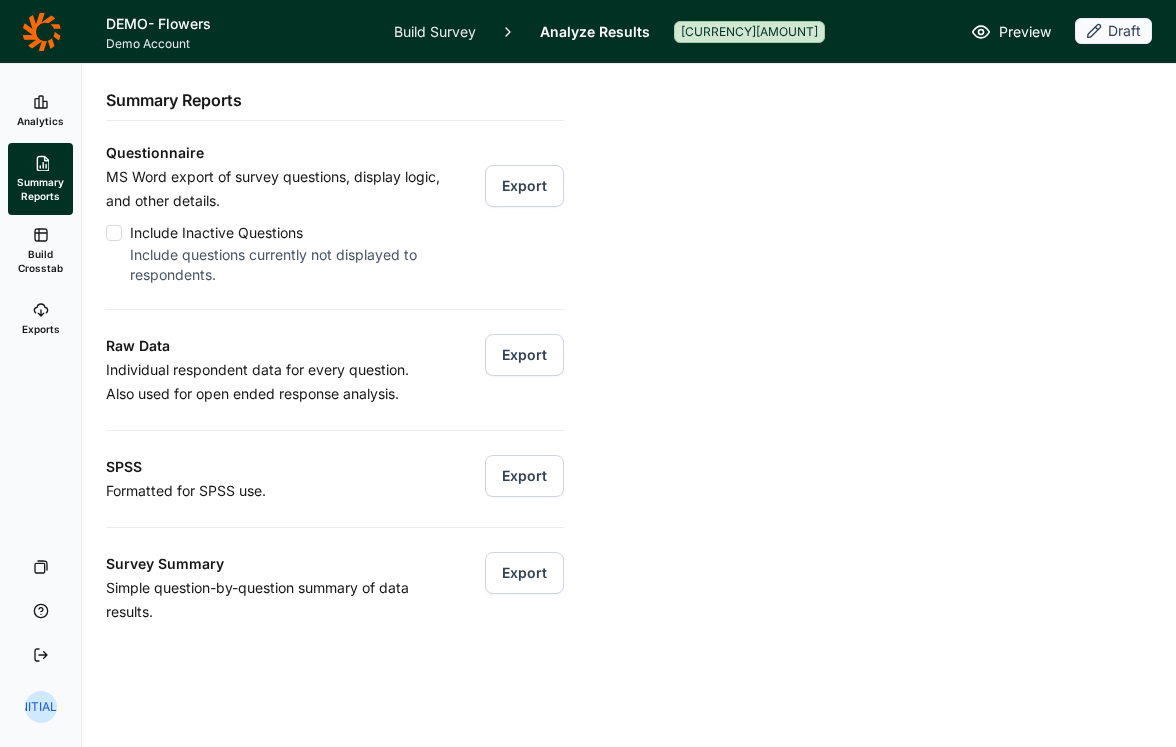 click on "Export" at bounding box center (524, 186) 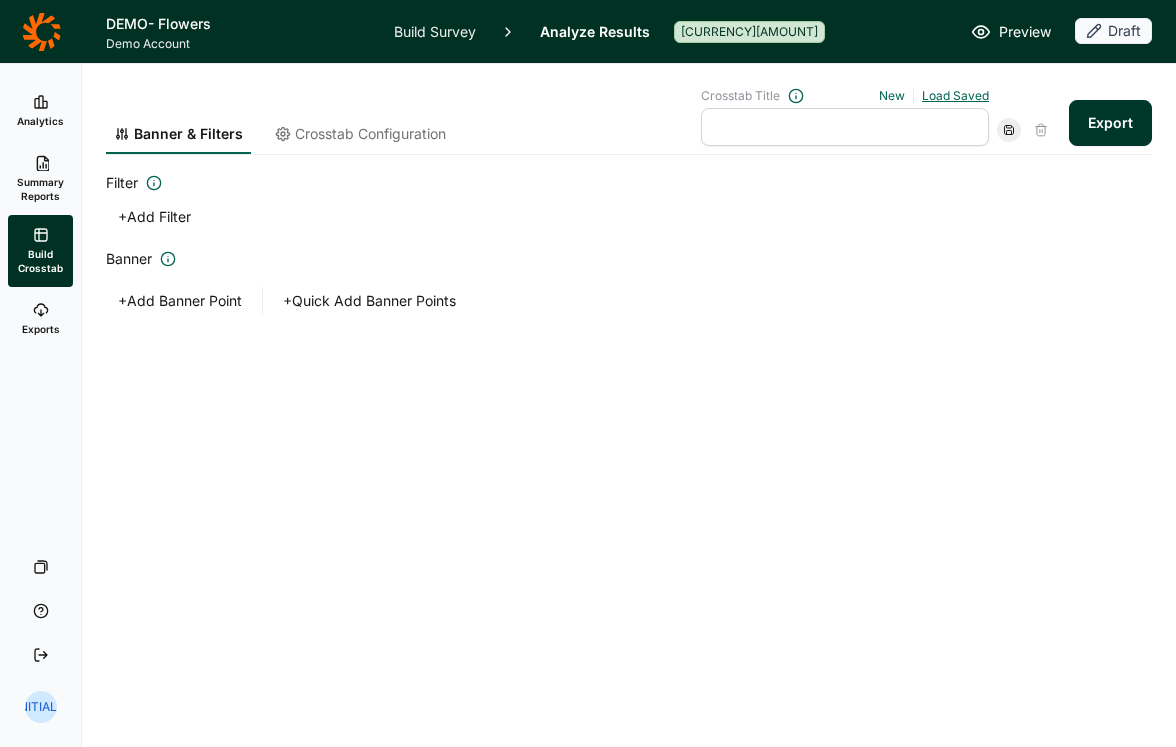 click on "Load Saved" at bounding box center (955, 95) 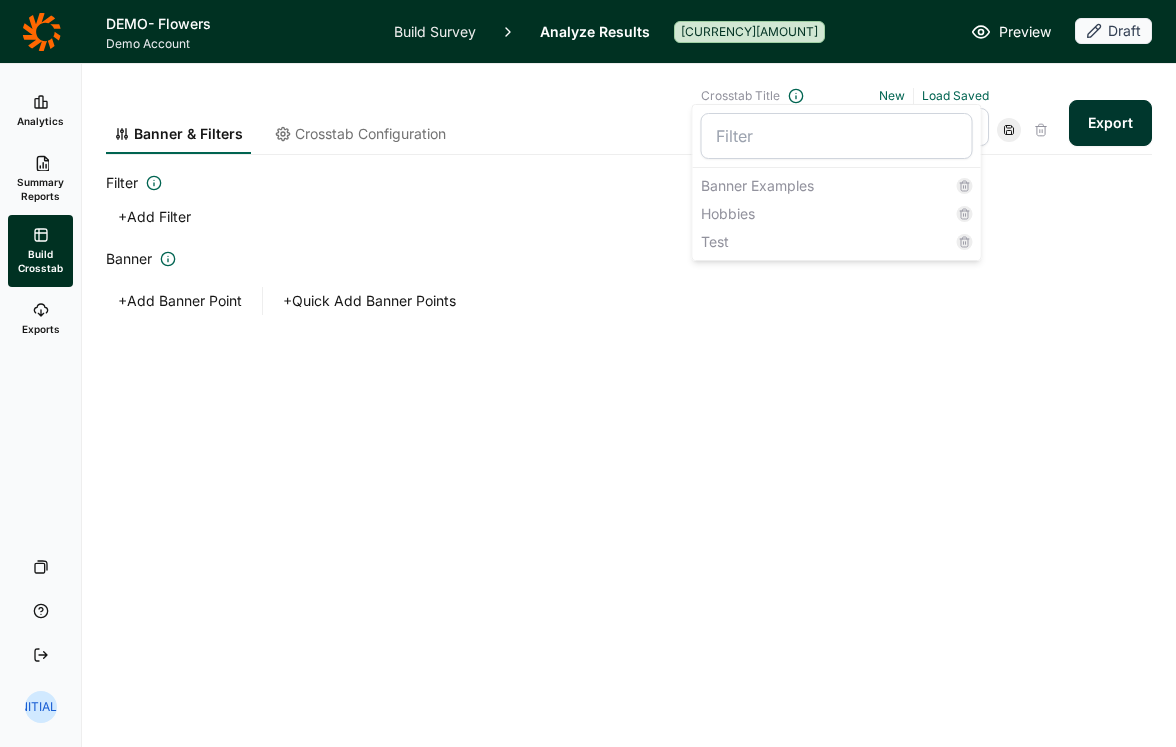 click on "Banner & Filters Crosstab Configuration Crosstab Title New Load Saved Banner Examples Hobbies Test Export" at bounding box center [629, 109] 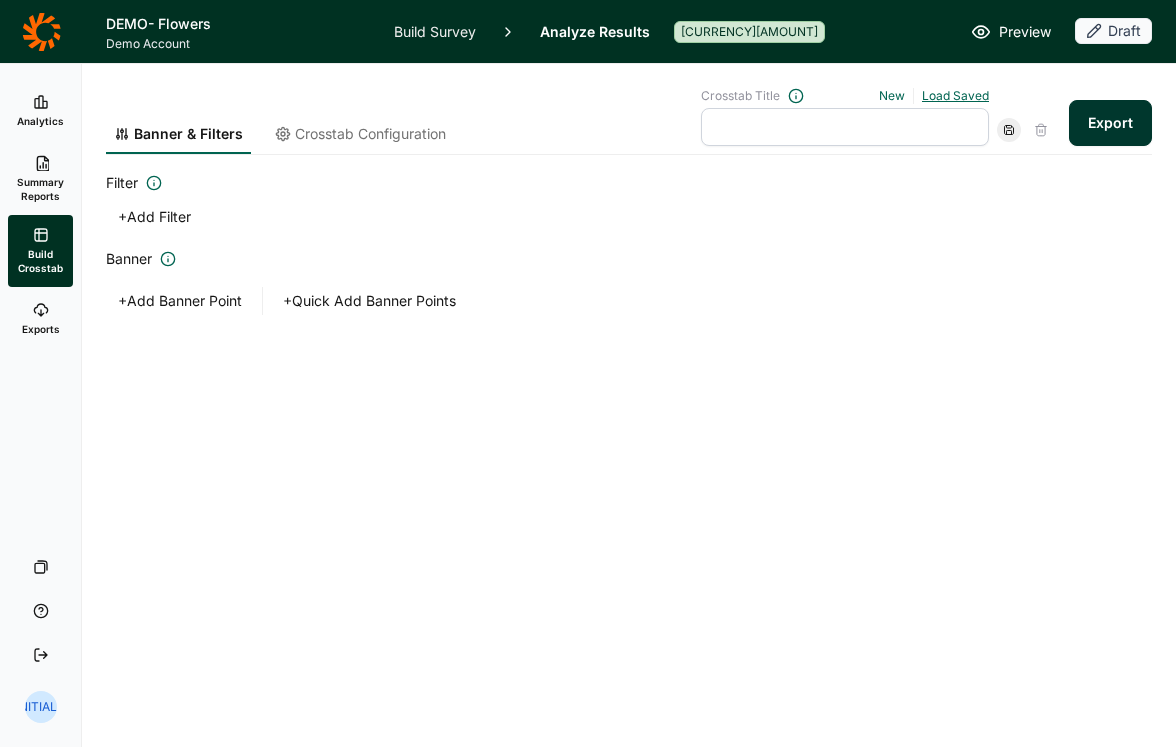 click on "Load Saved" at bounding box center (955, 95) 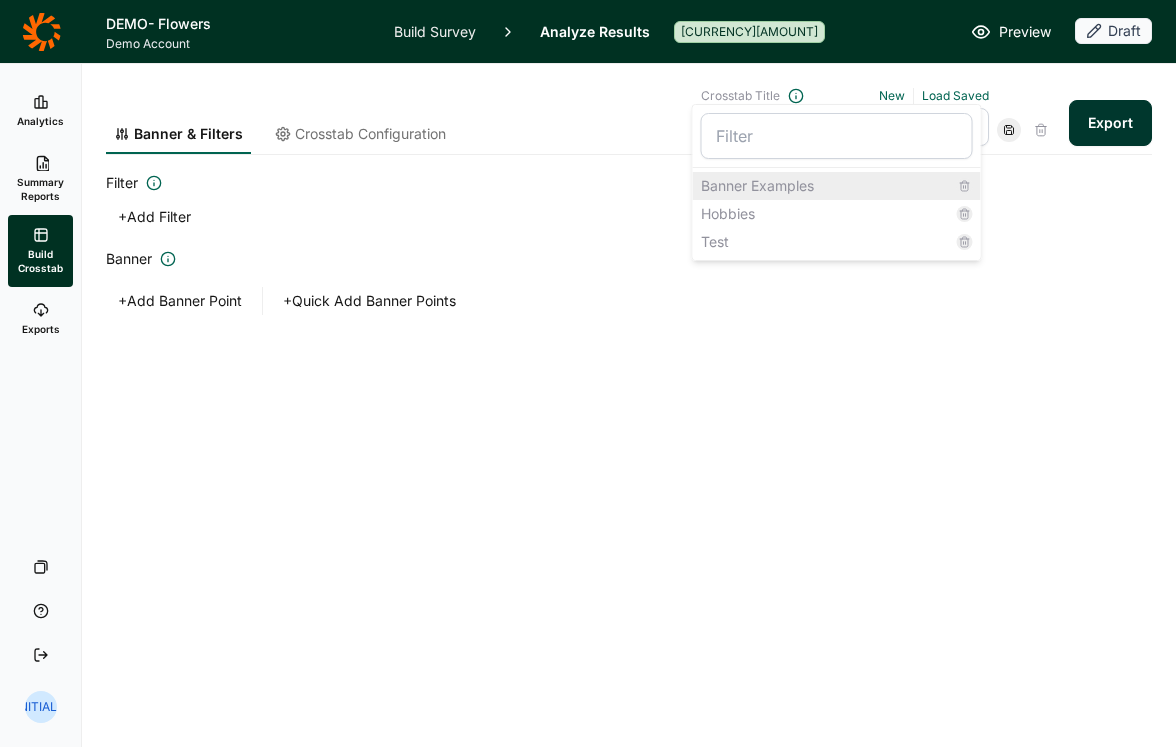 click on "Banner Examples" at bounding box center [837, 186] 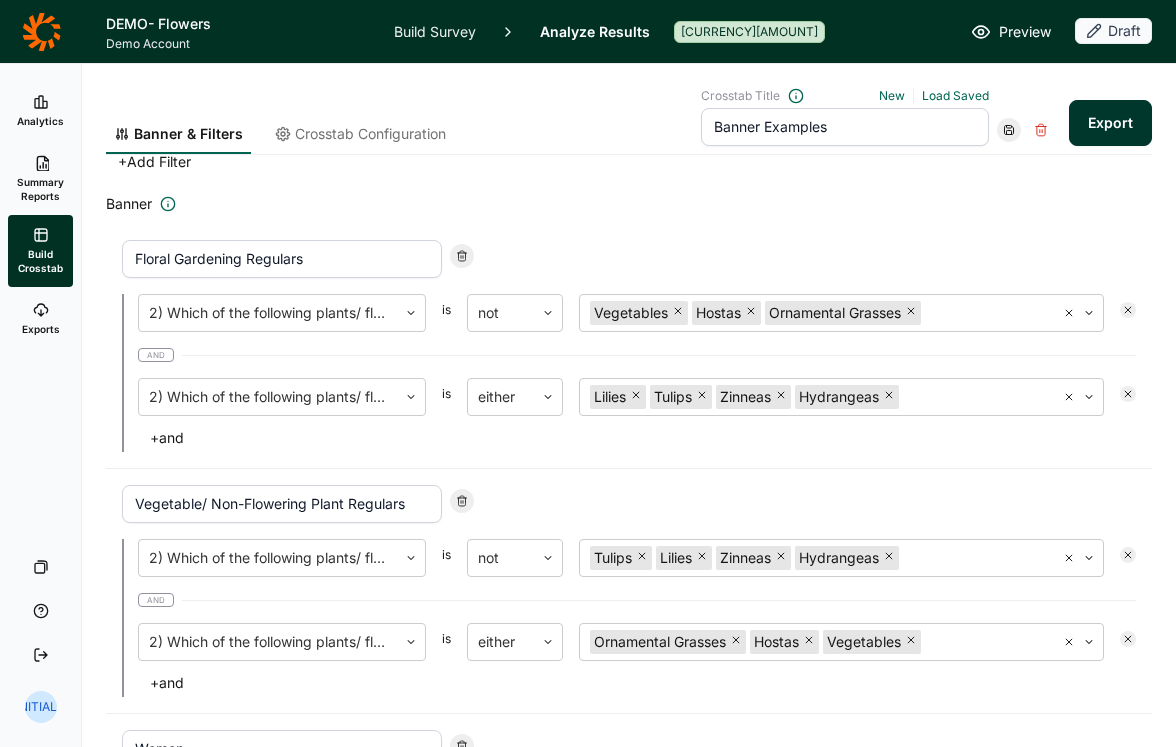 scroll, scrollTop: 0, scrollLeft: 0, axis: both 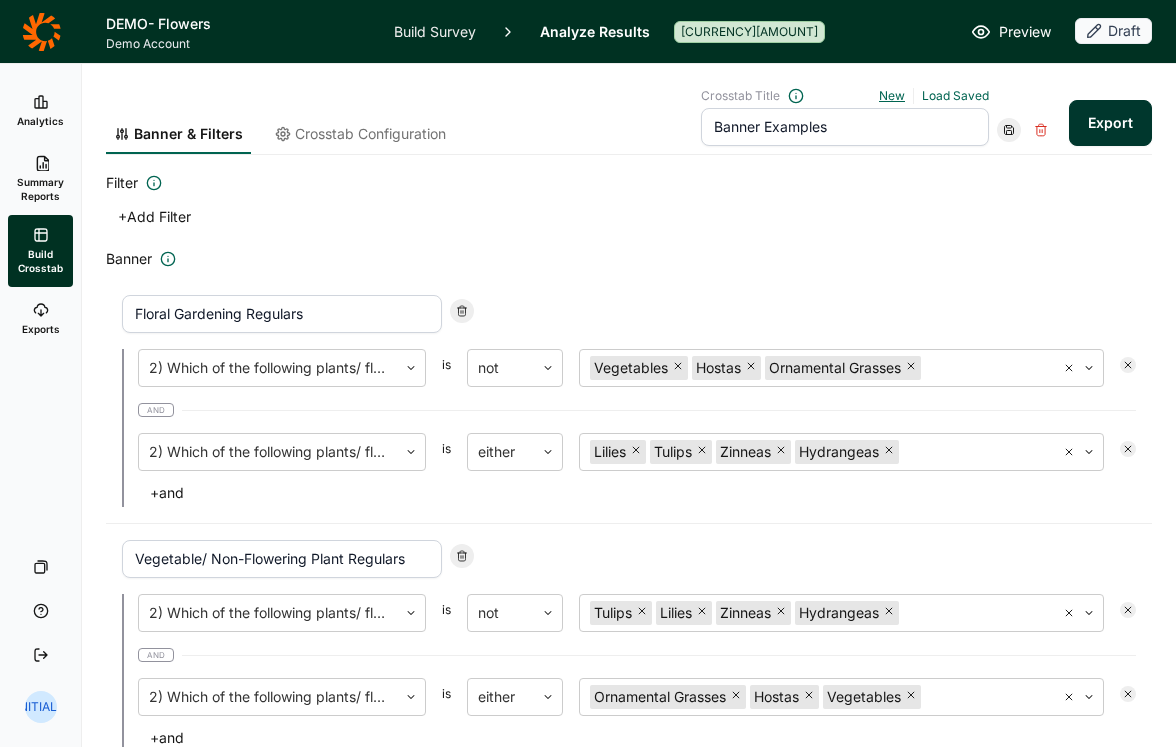 click on "New" at bounding box center (892, 95) 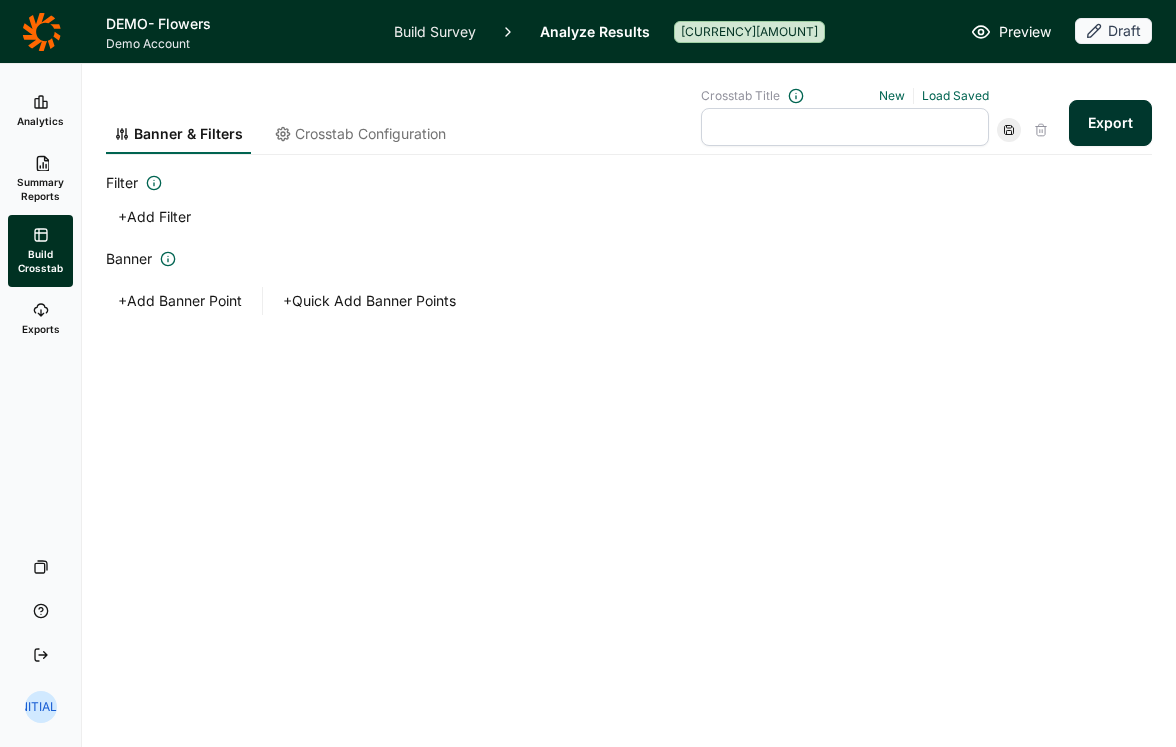 click on "+  Quick Add Banner Points" at bounding box center [369, 301] 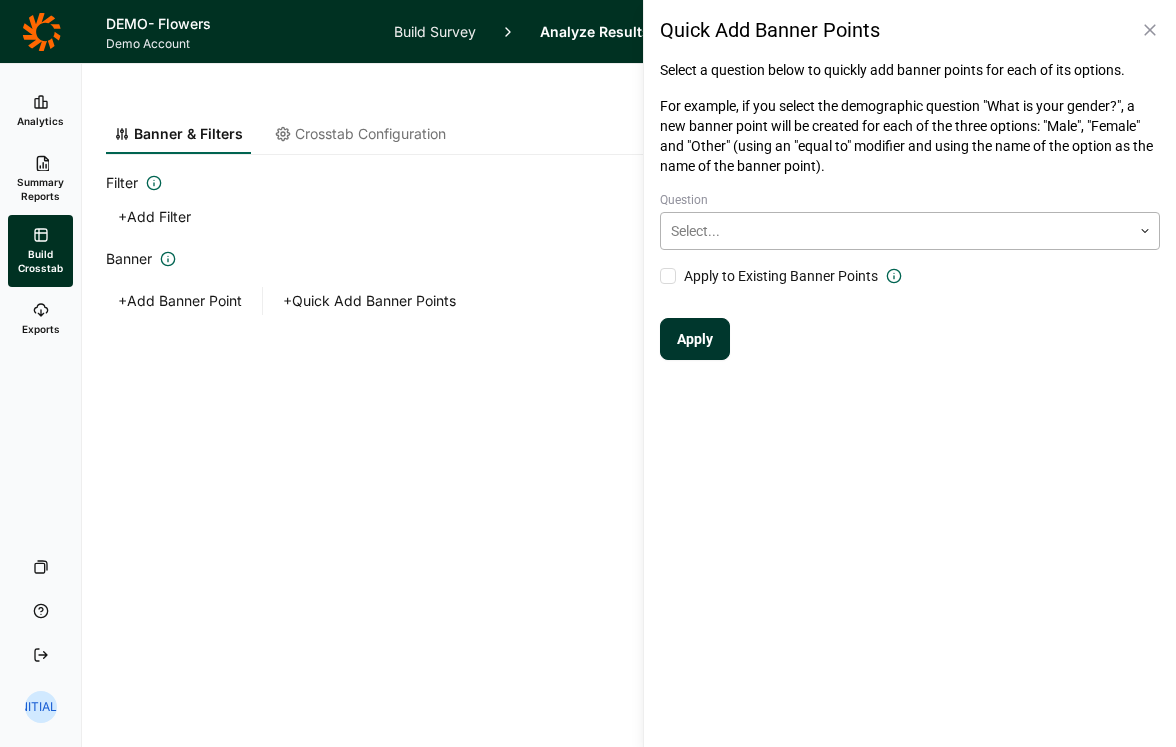 click at bounding box center (896, 231) 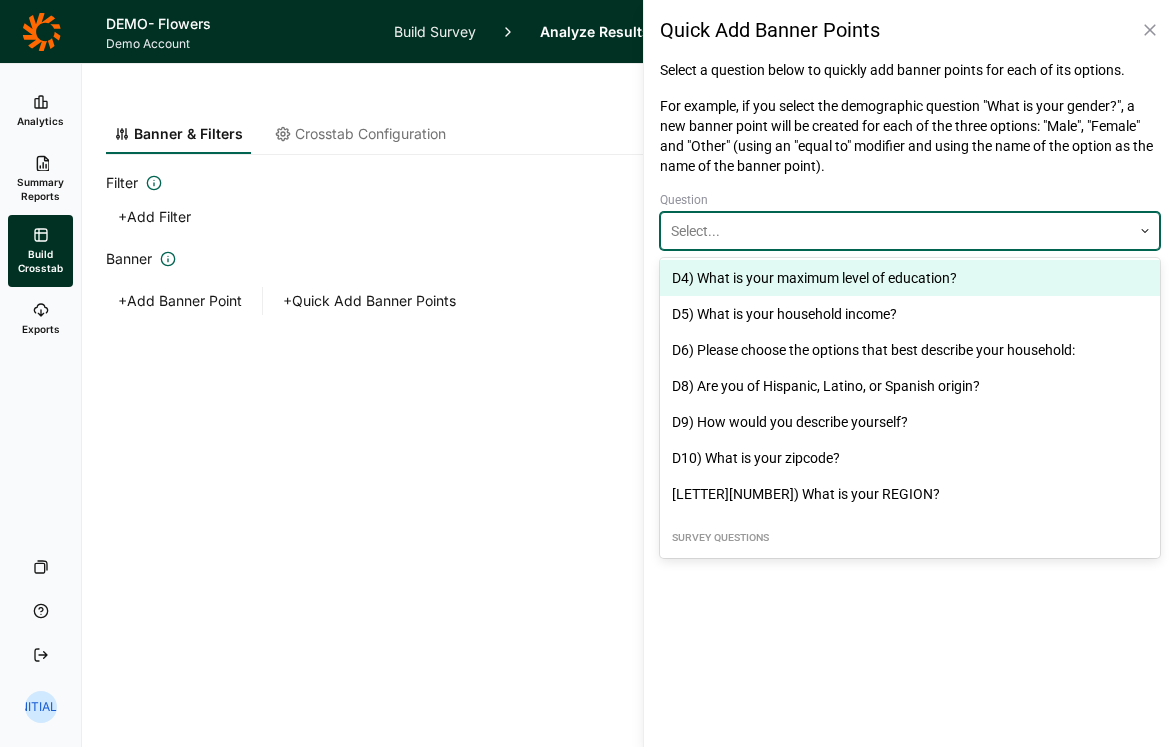 scroll, scrollTop: 144, scrollLeft: 0, axis: vertical 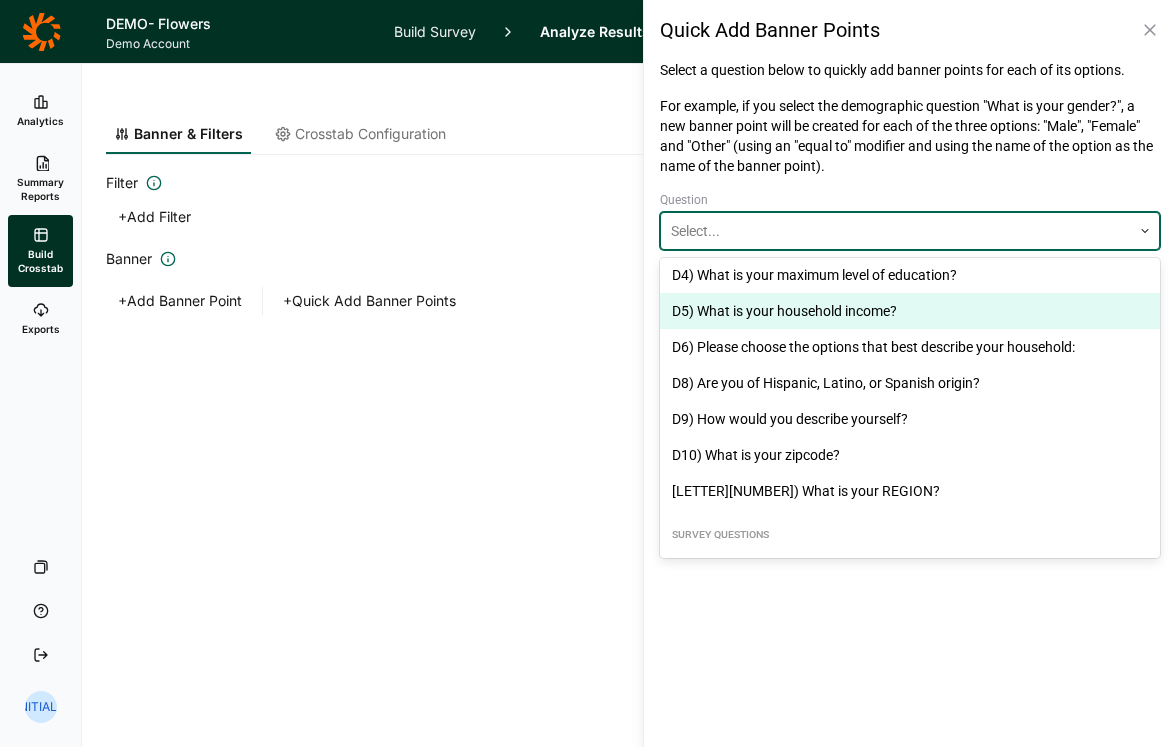 click on "D5) What is your household income?" at bounding box center (910, 311) 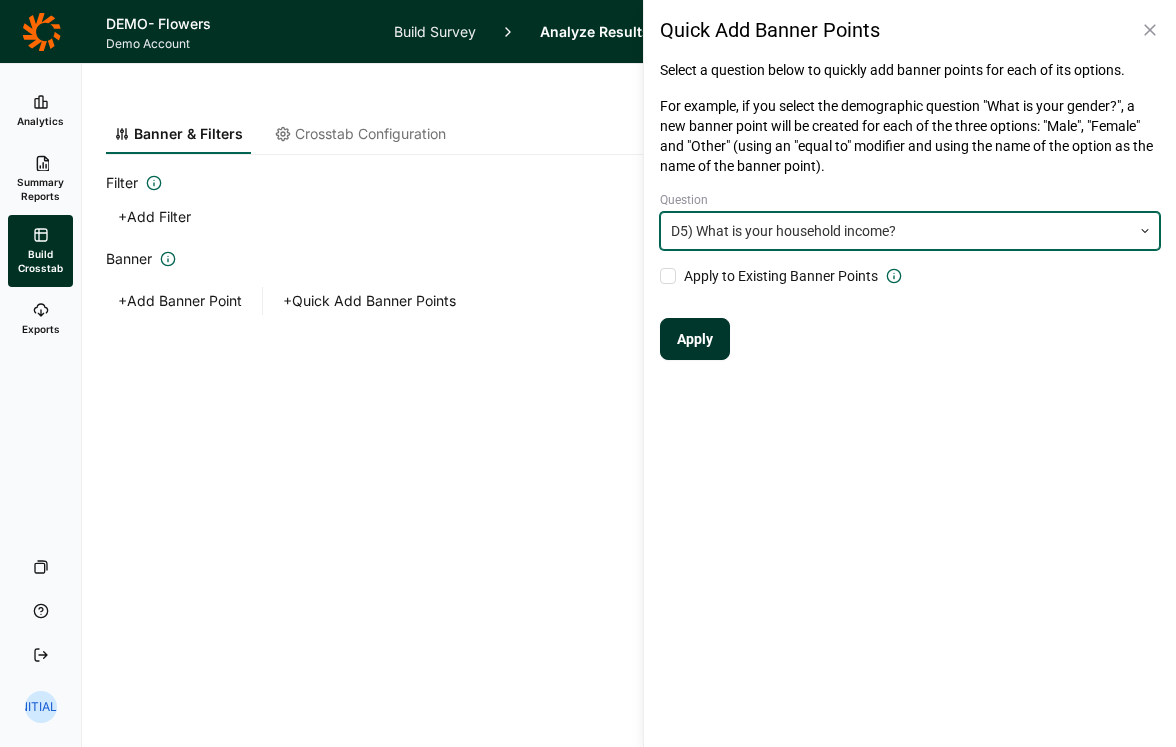click on "Apply" at bounding box center [695, 339] 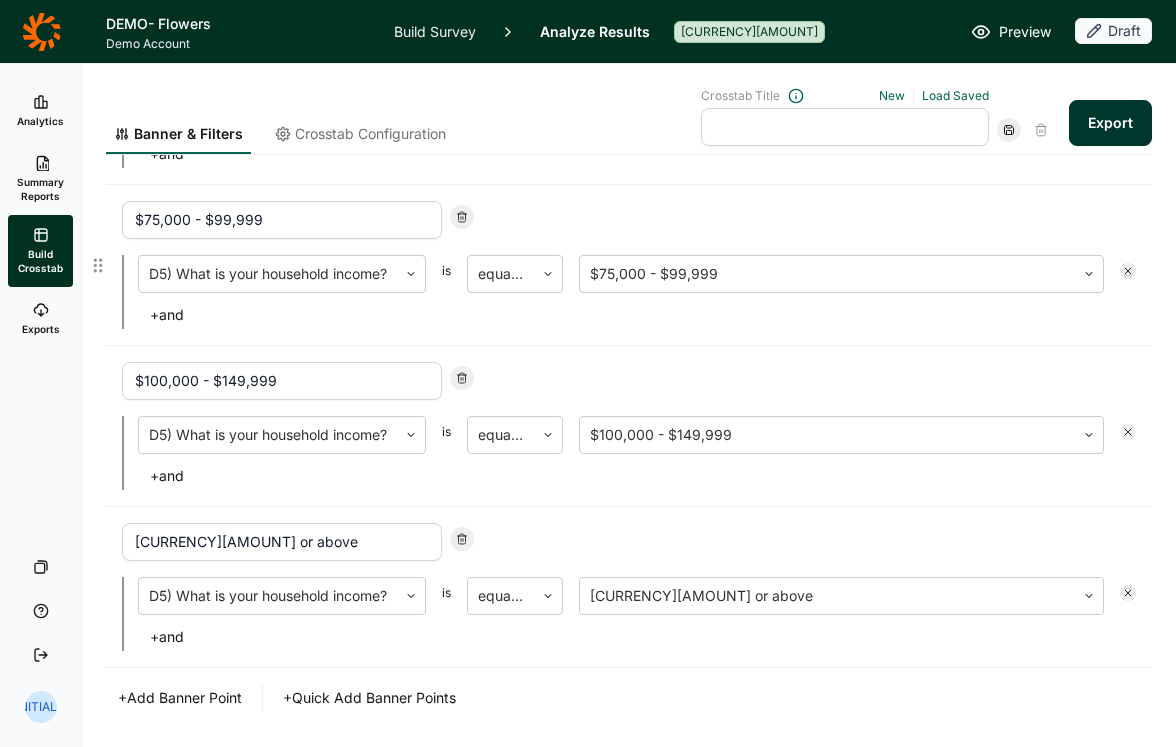 scroll, scrollTop: 626, scrollLeft: 0, axis: vertical 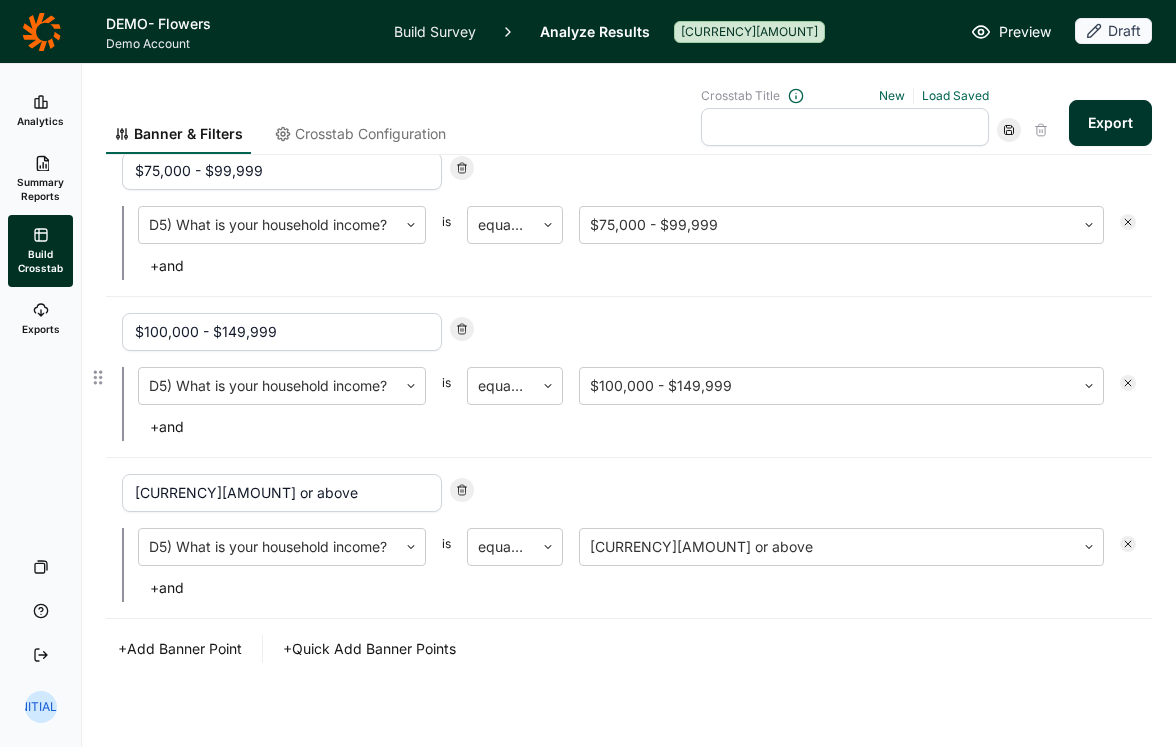 drag, startPoint x: 171, startPoint y: 331, endPoint x: 312, endPoint y: 331, distance: 141 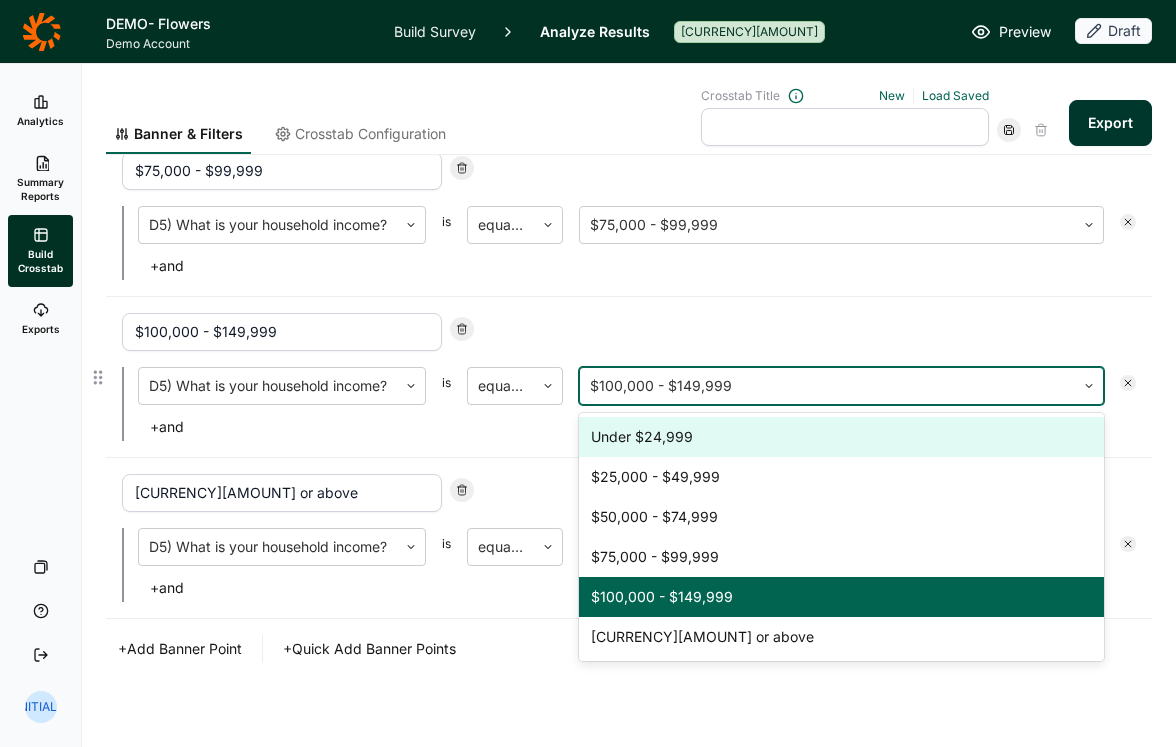 drag, startPoint x: 650, startPoint y: 383, endPoint x: 761, endPoint y: 383, distance: 111 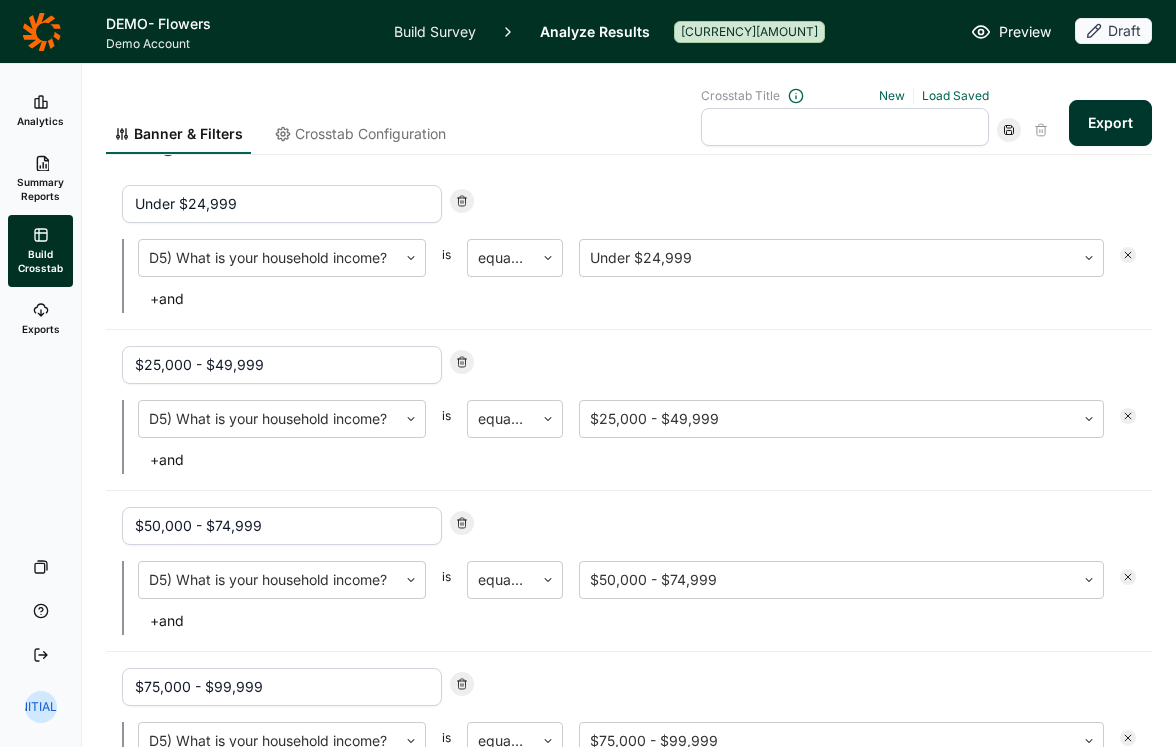 scroll, scrollTop: 0, scrollLeft: 0, axis: both 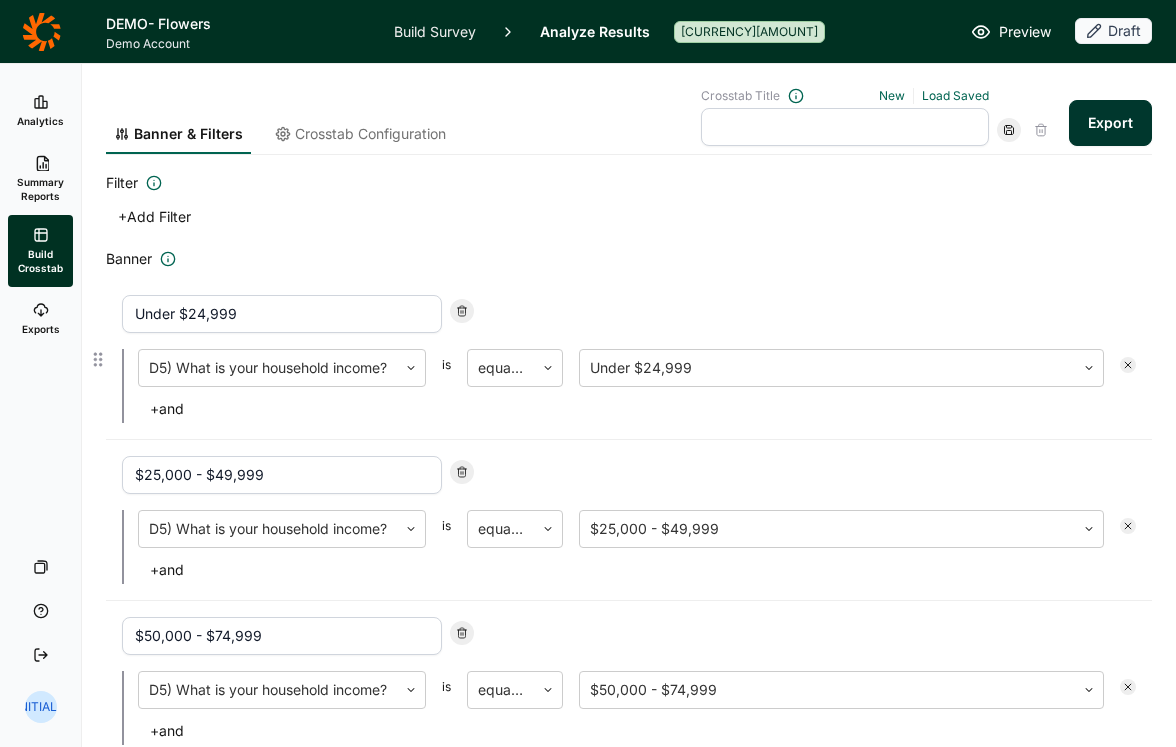drag, startPoint x: 365, startPoint y: 319, endPoint x: 177, endPoint y: 317, distance: 188.01064 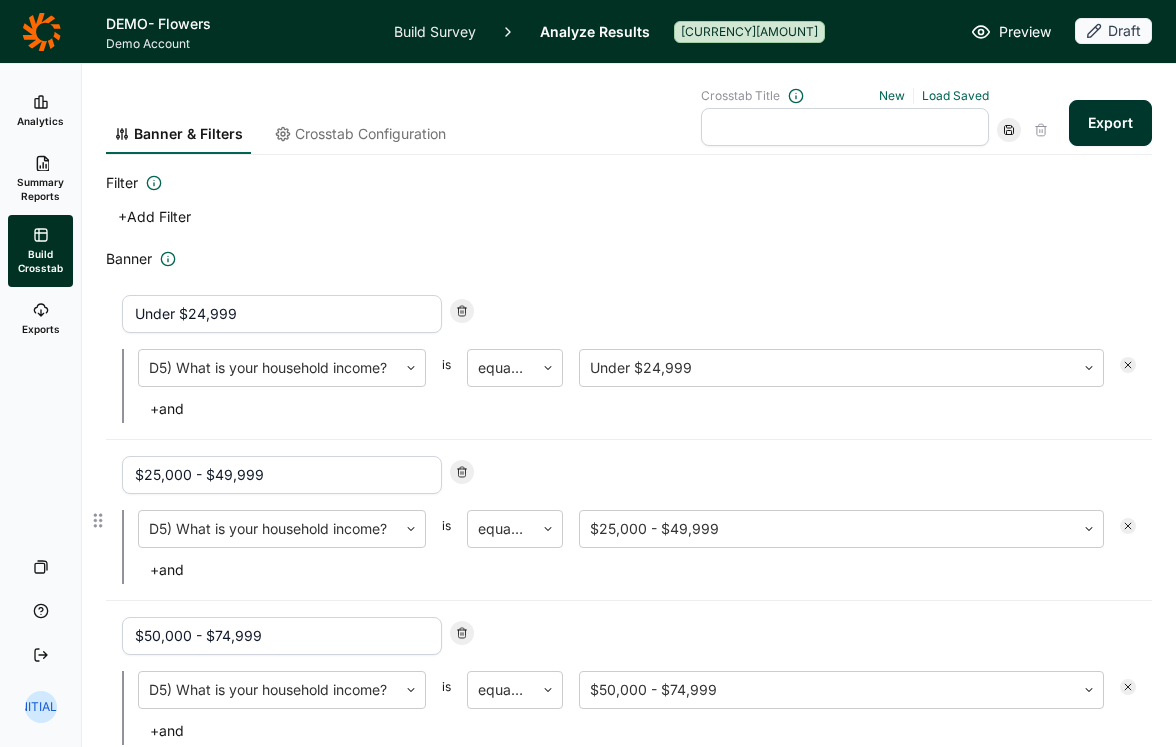 click 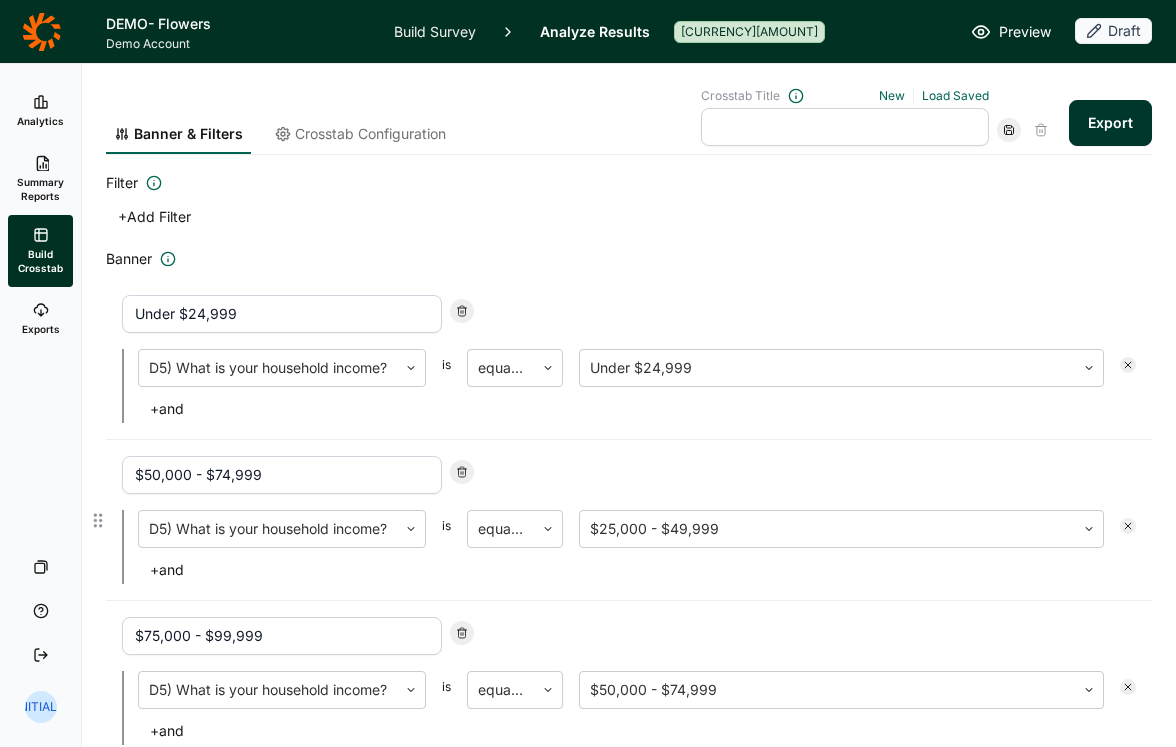 click 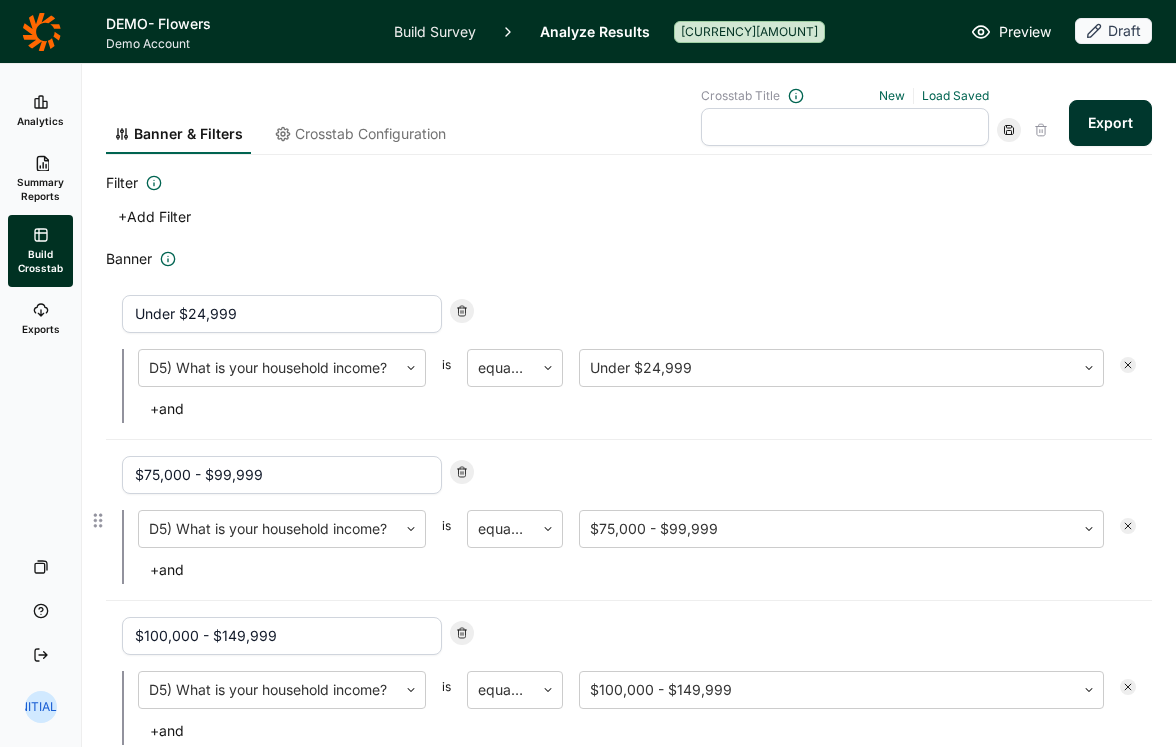click 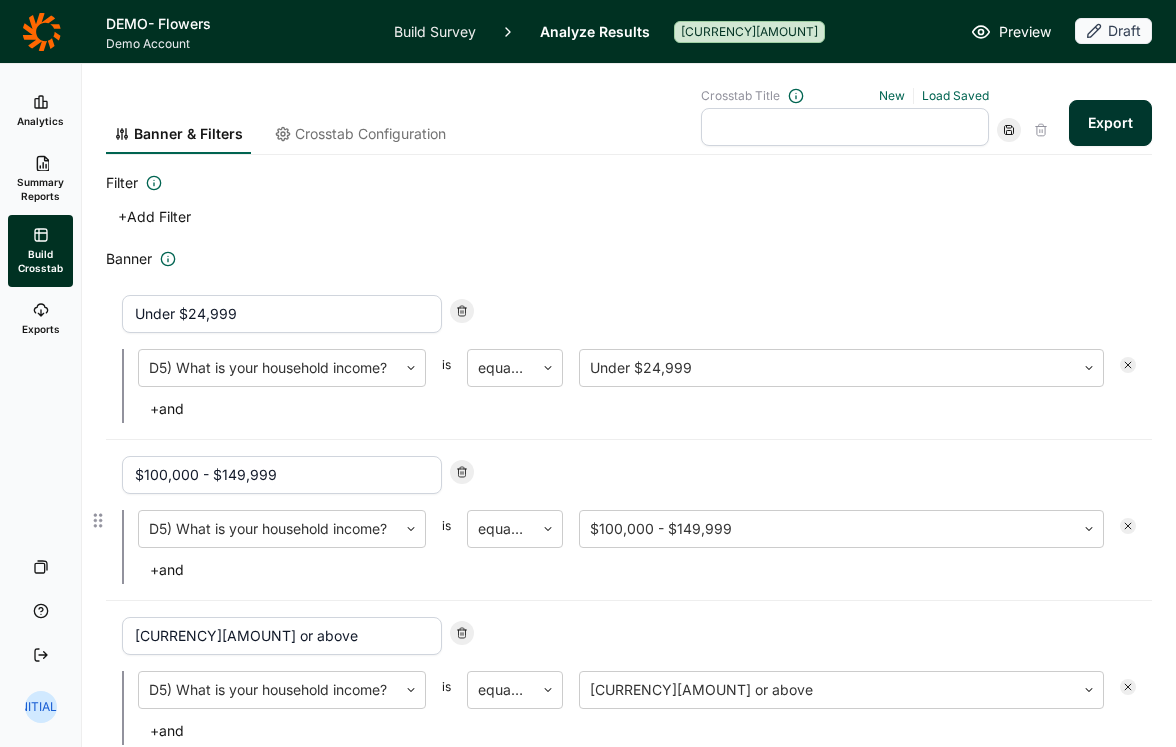 click 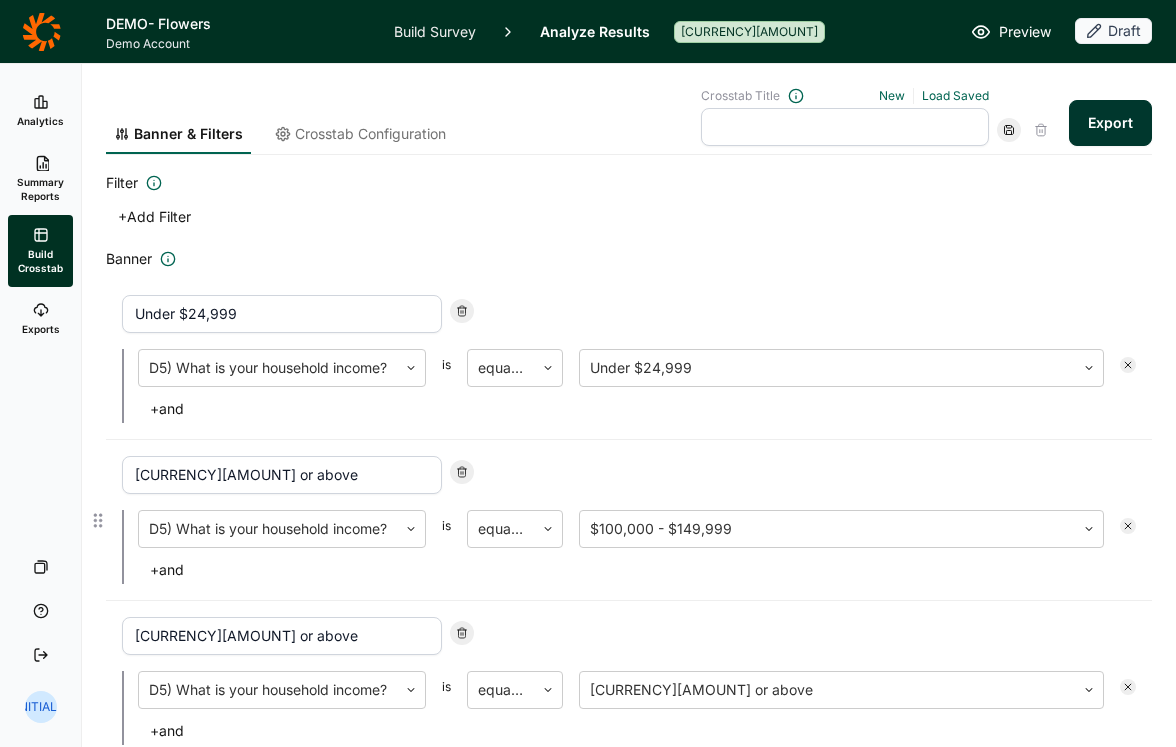 click 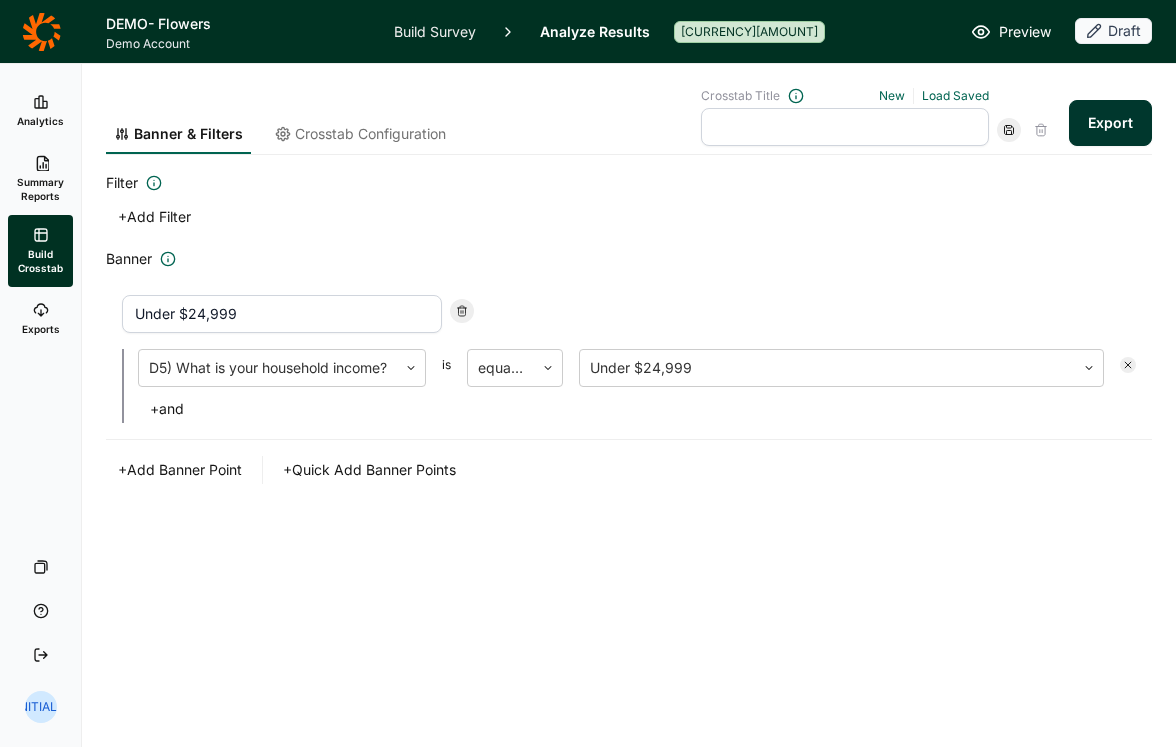 click on "+  Quick Add Banner Points" at bounding box center [369, 470] 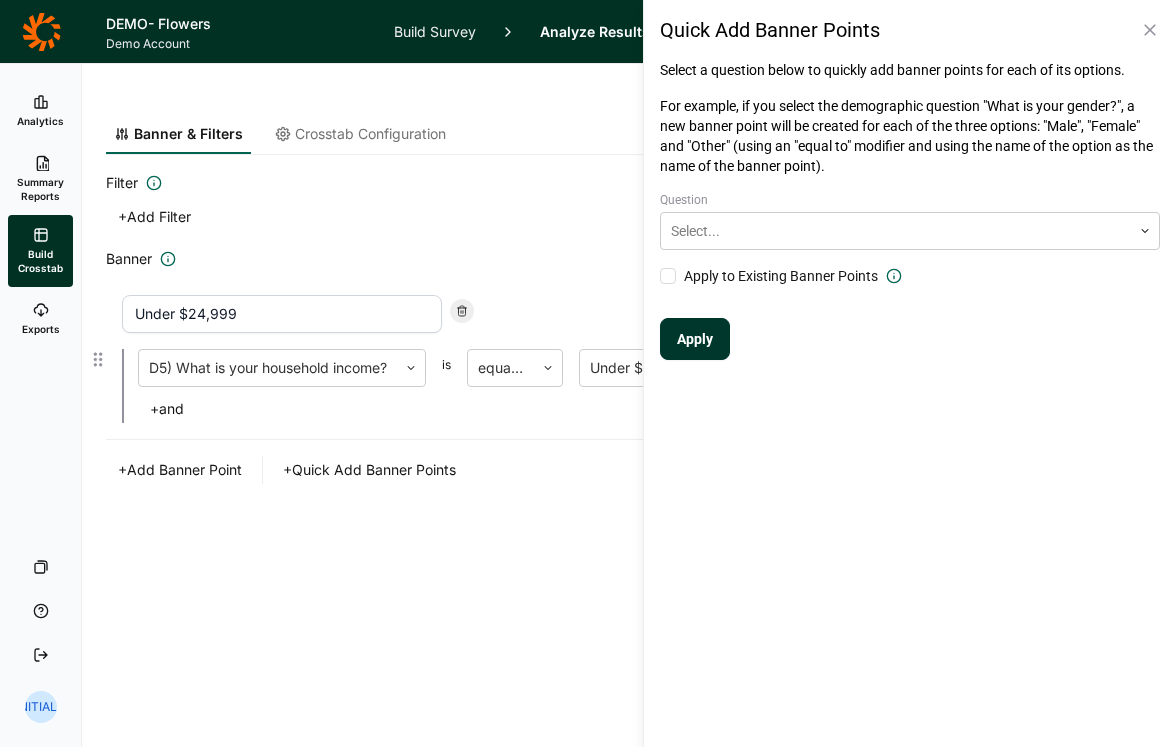 click on "+  and" at bounding box center (637, 409) 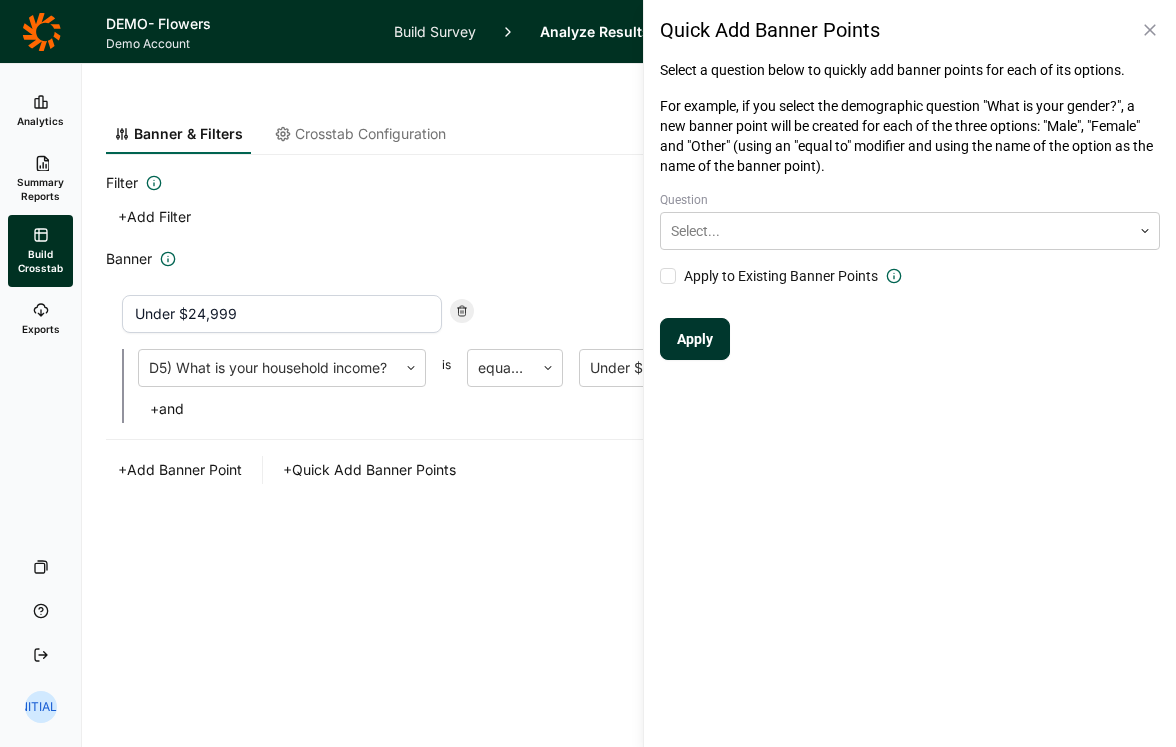 click 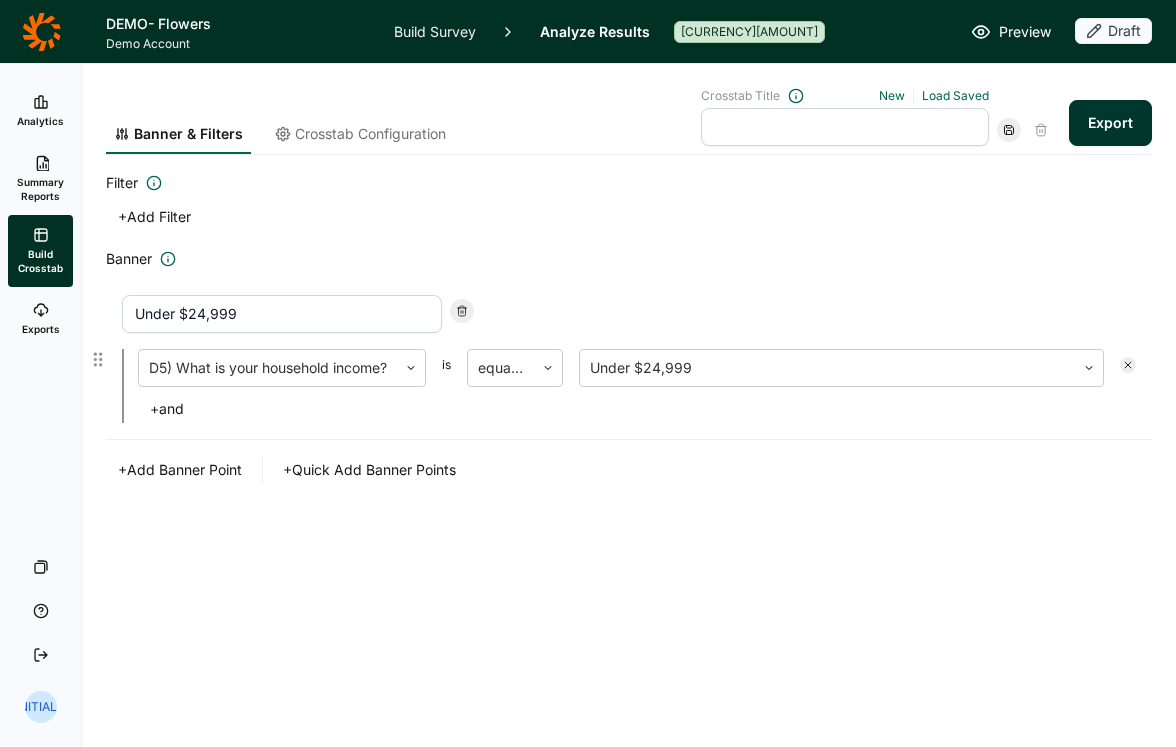 click on "Under [AMOUNT] [LETTER][NUMBER]) What is your household income? is equal to Under [AMOUNT] + and" at bounding box center (629, 359) 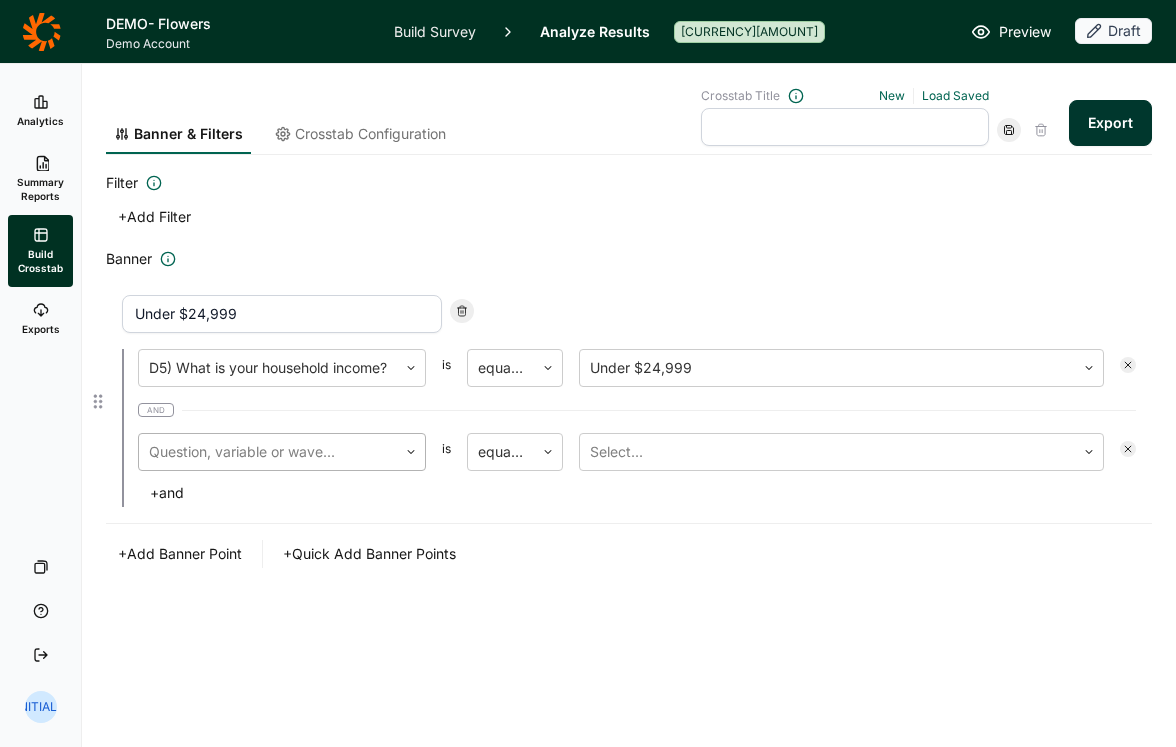 click at bounding box center [268, 452] 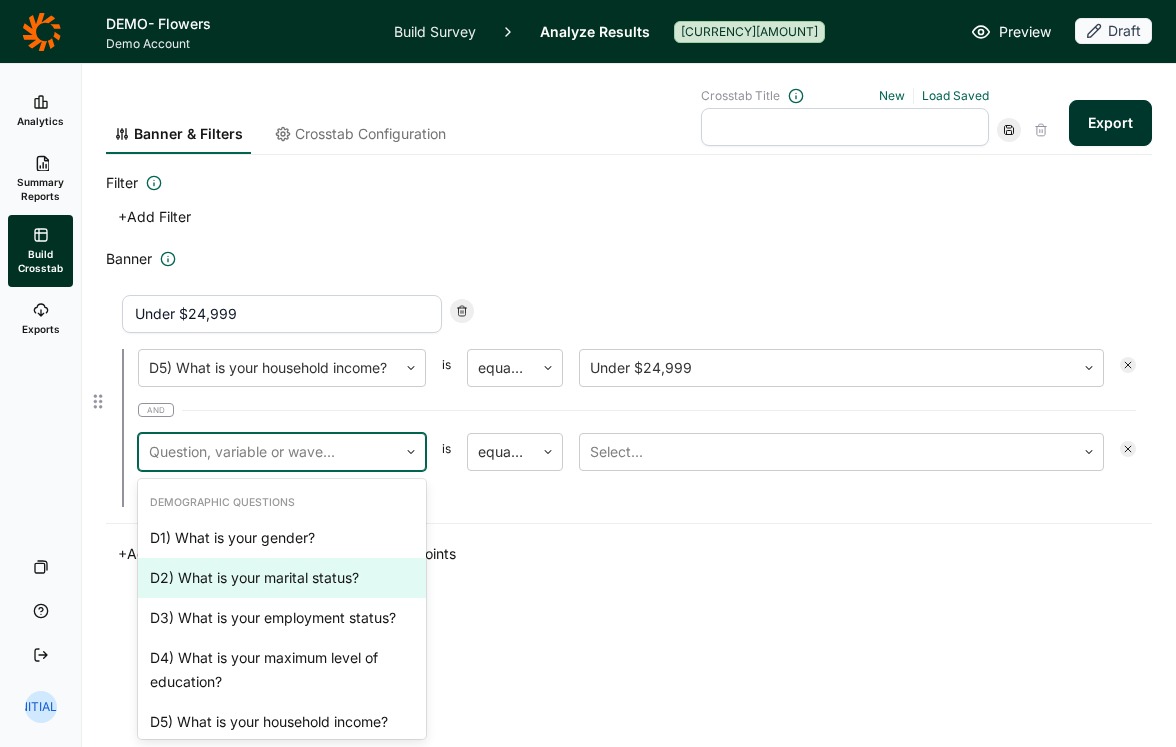click on "D2) What is your marital status?" at bounding box center (282, 578) 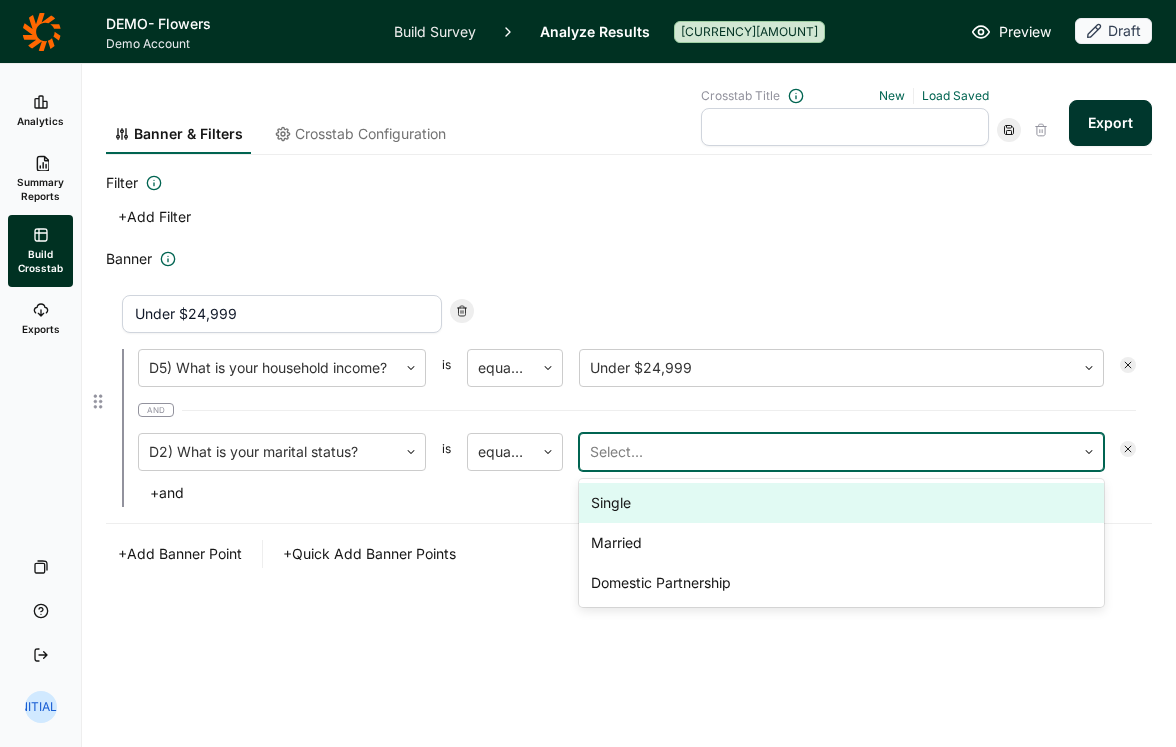 click on "Select..." at bounding box center (827, 452) 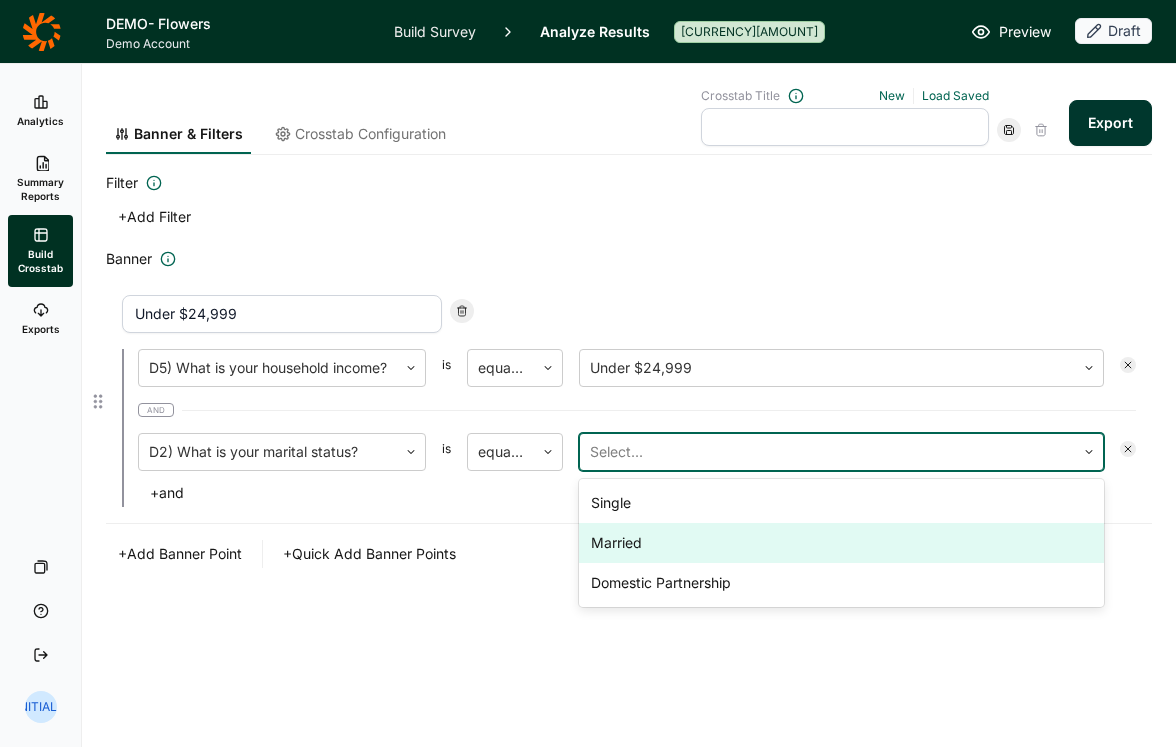 click on "Married" at bounding box center [841, 543] 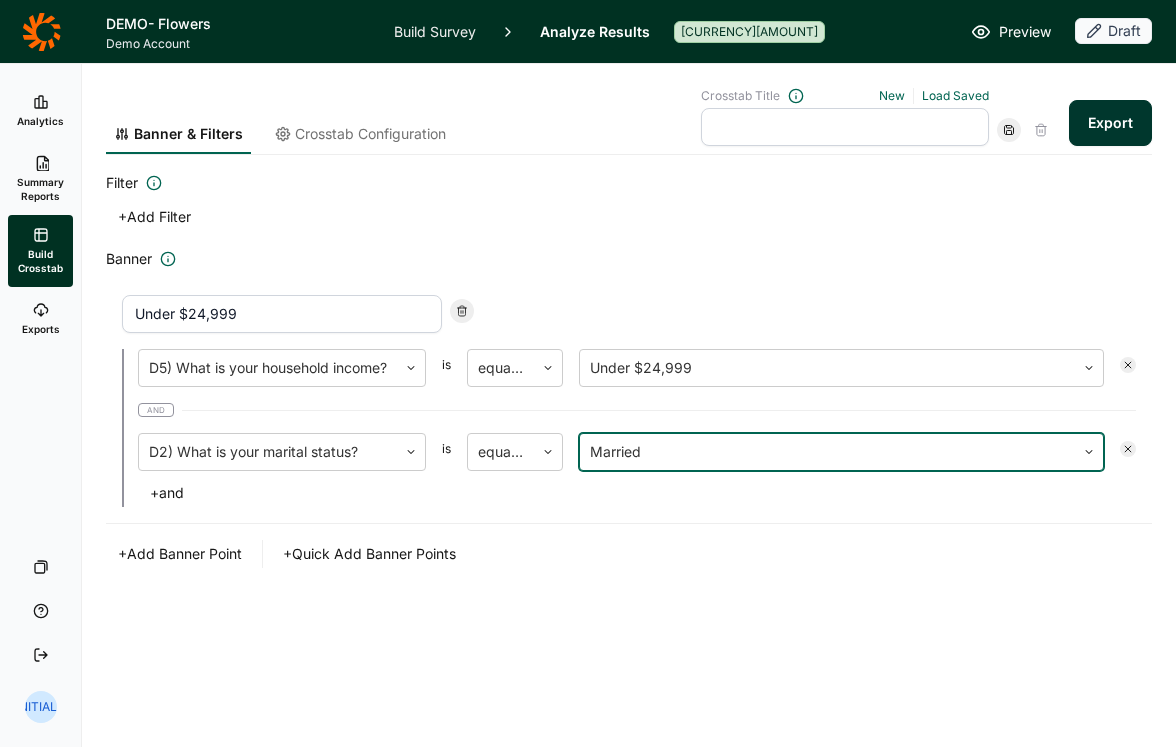 click on "Crosstab Title New Load Saved" at bounding box center (845, 117) 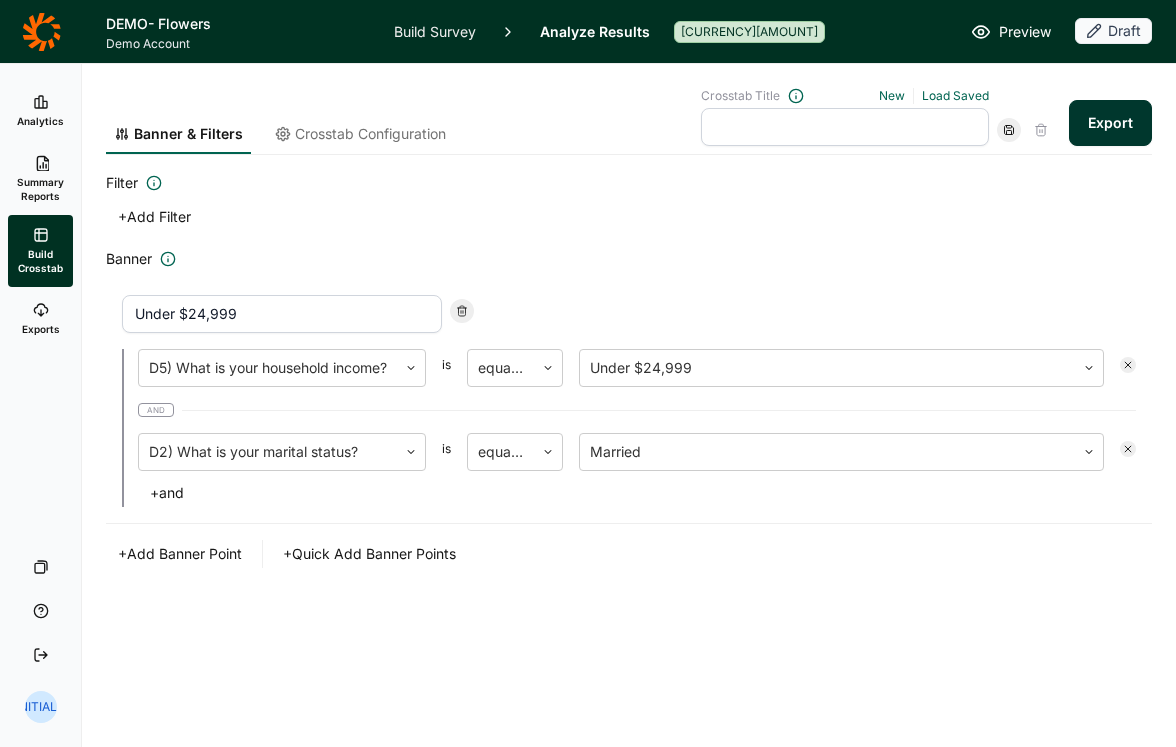 click on "Crosstab Title New Load Saved" at bounding box center [845, 117] 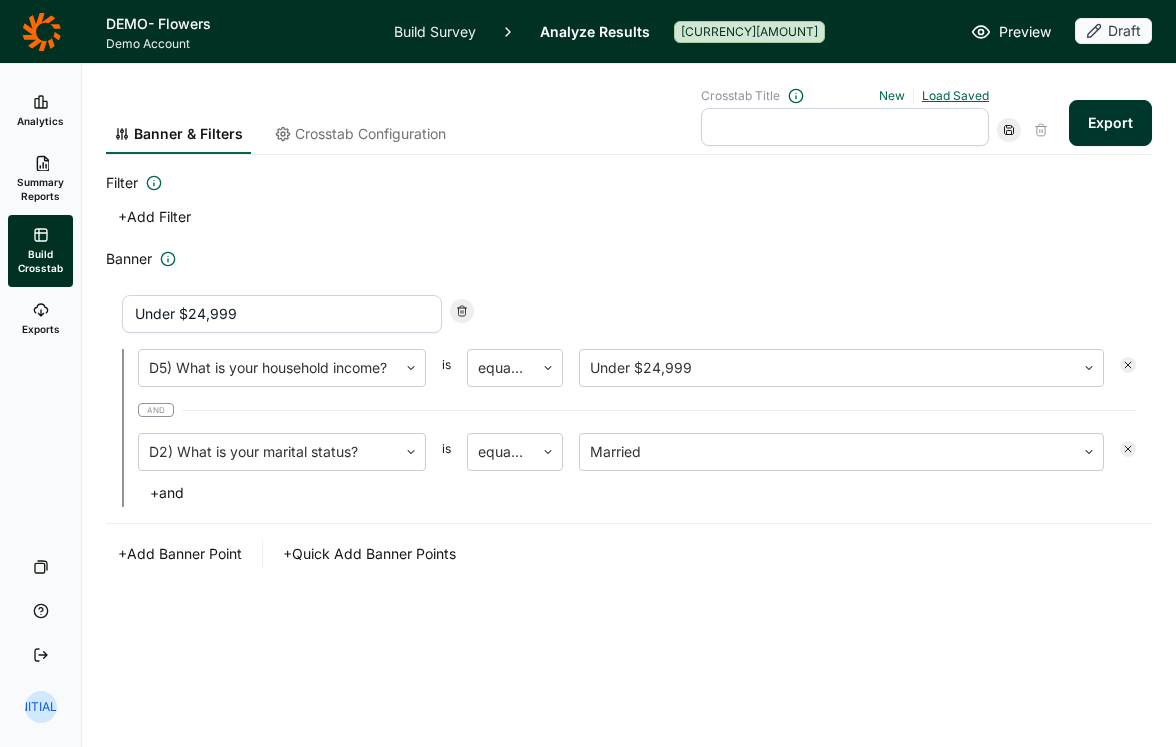 click on "Load Saved" at bounding box center [955, 95] 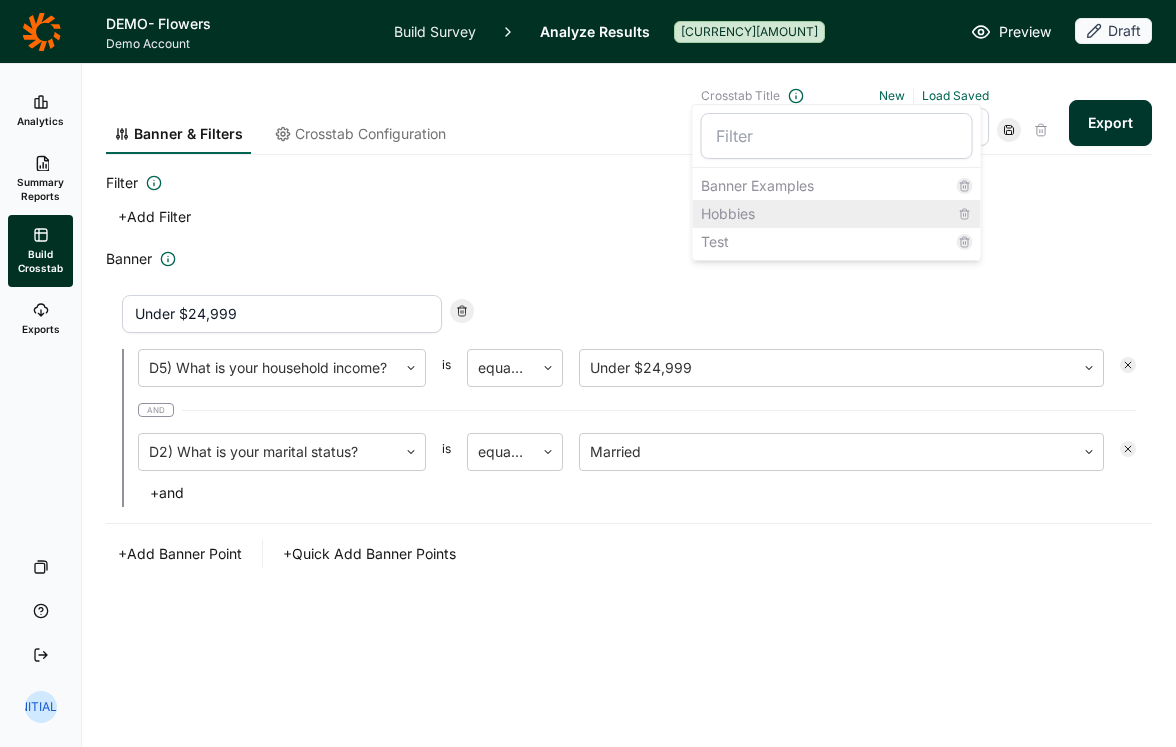 click on "Hobbies" at bounding box center [837, 214] 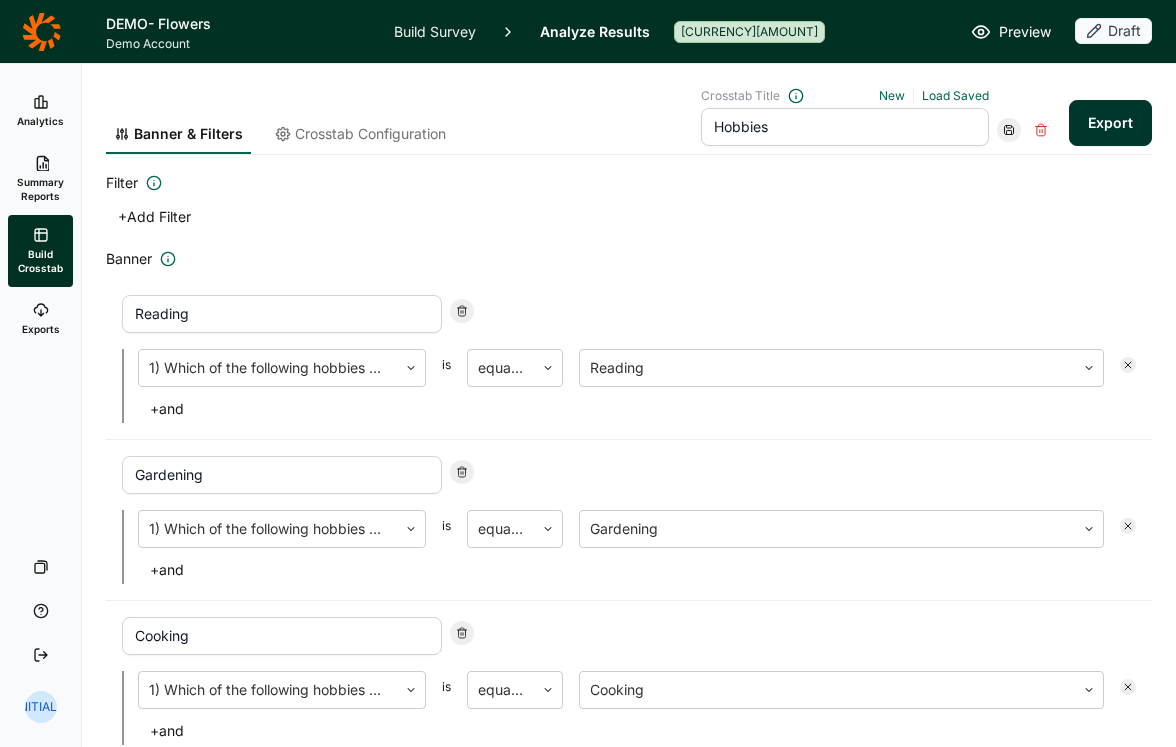 click on "Export" at bounding box center (1110, 123) 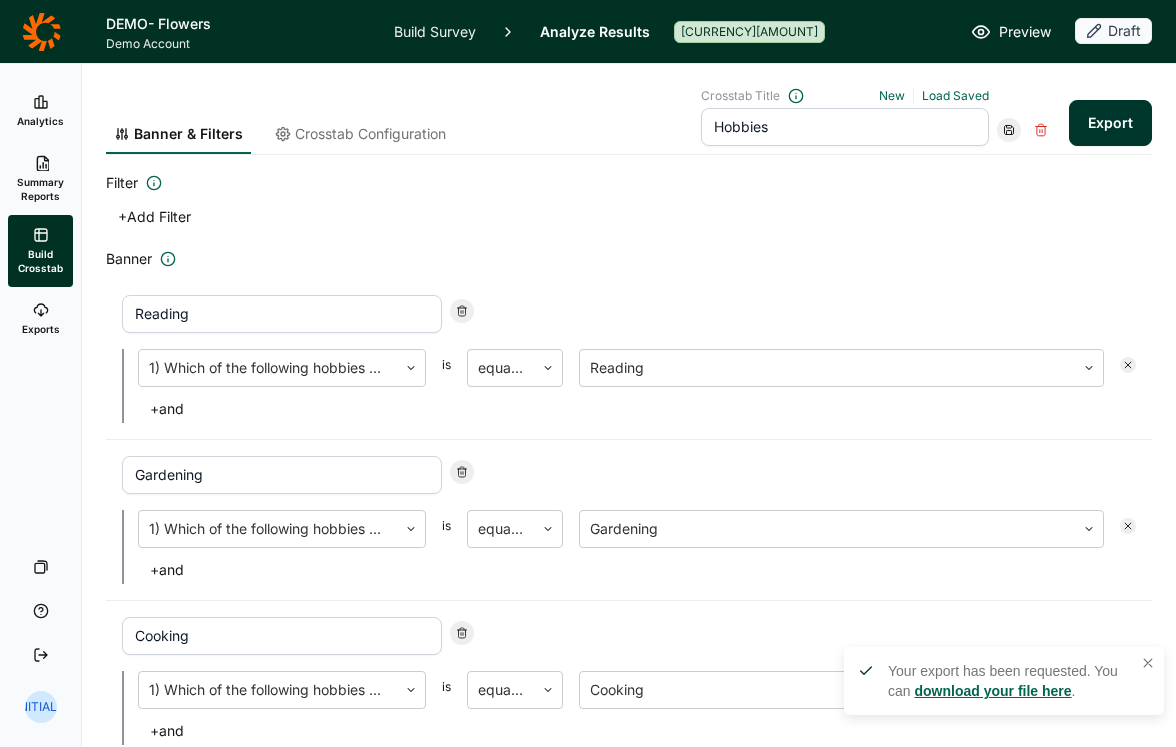 click on "download your file here" at bounding box center [992, 691] 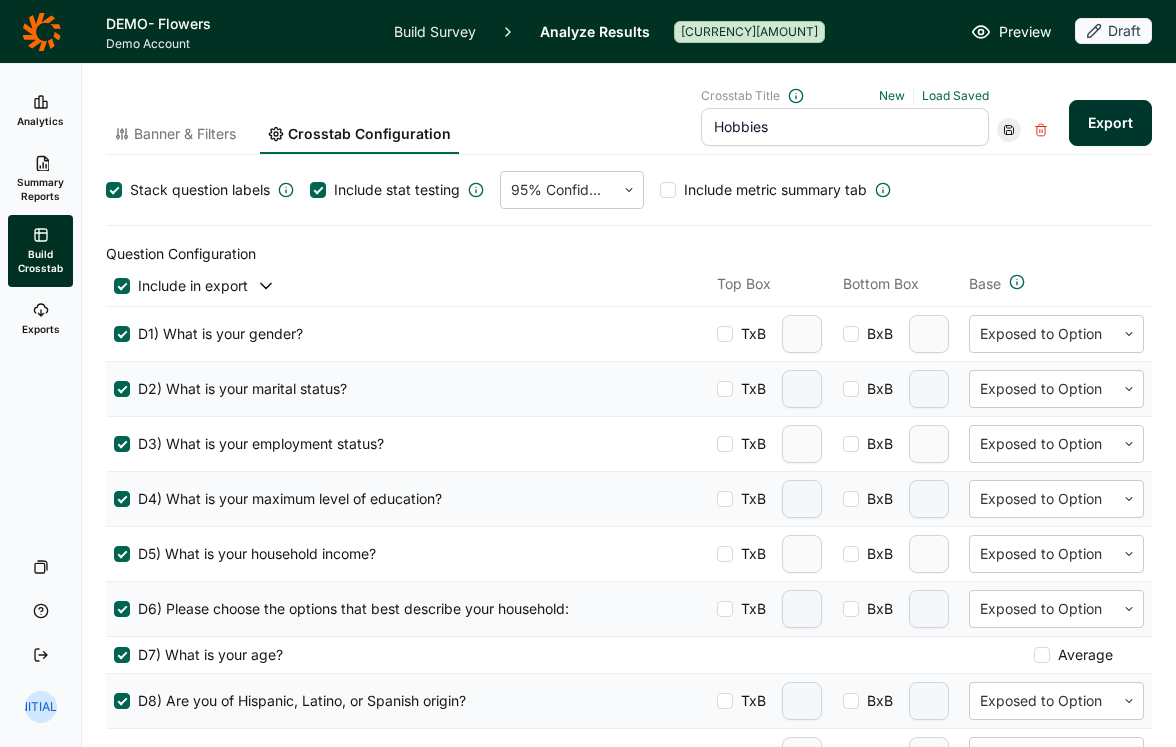 click on "Banner & Filters" at bounding box center (175, 139) 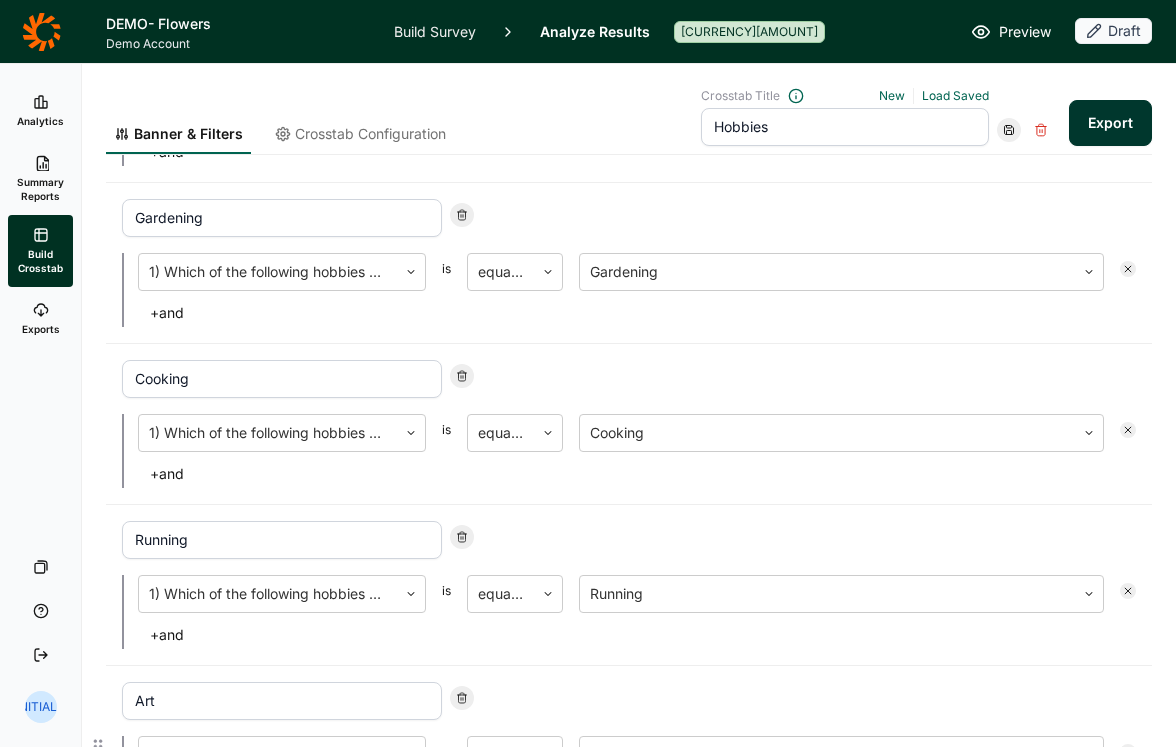 scroll, scrollTop: 0, scrollLeft: 0, axis: both 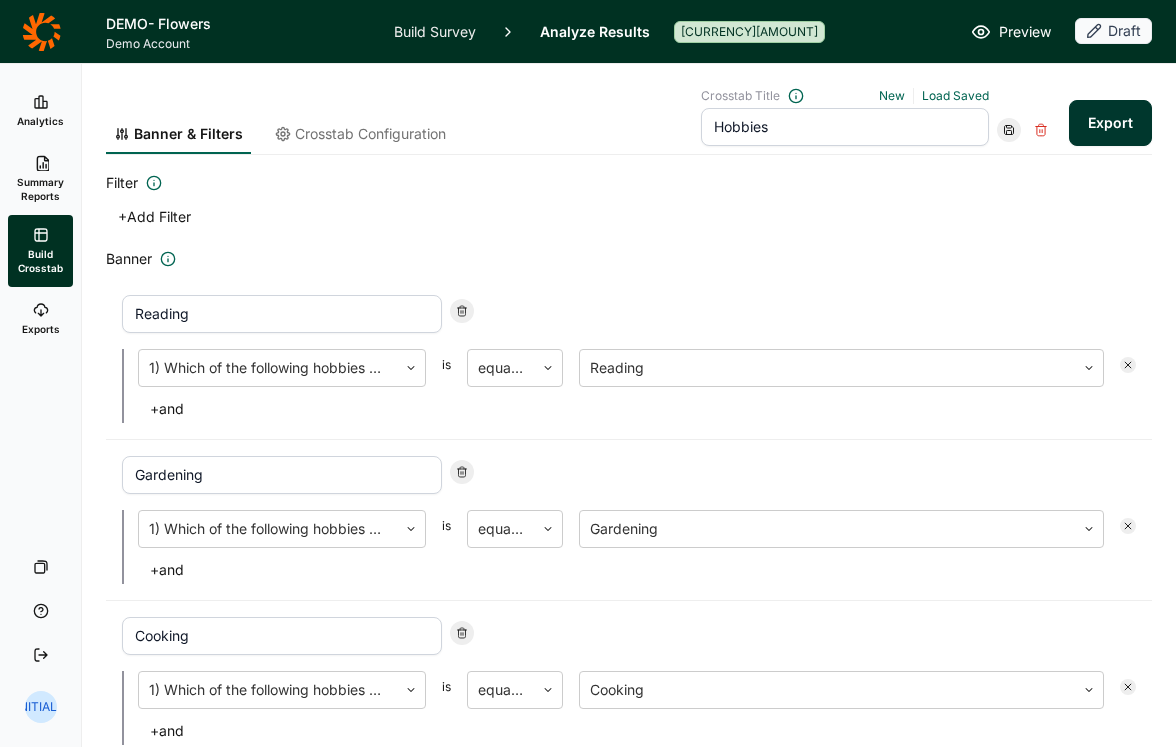 click on "Crosstab Configuration" at bounding box center (370, 134) 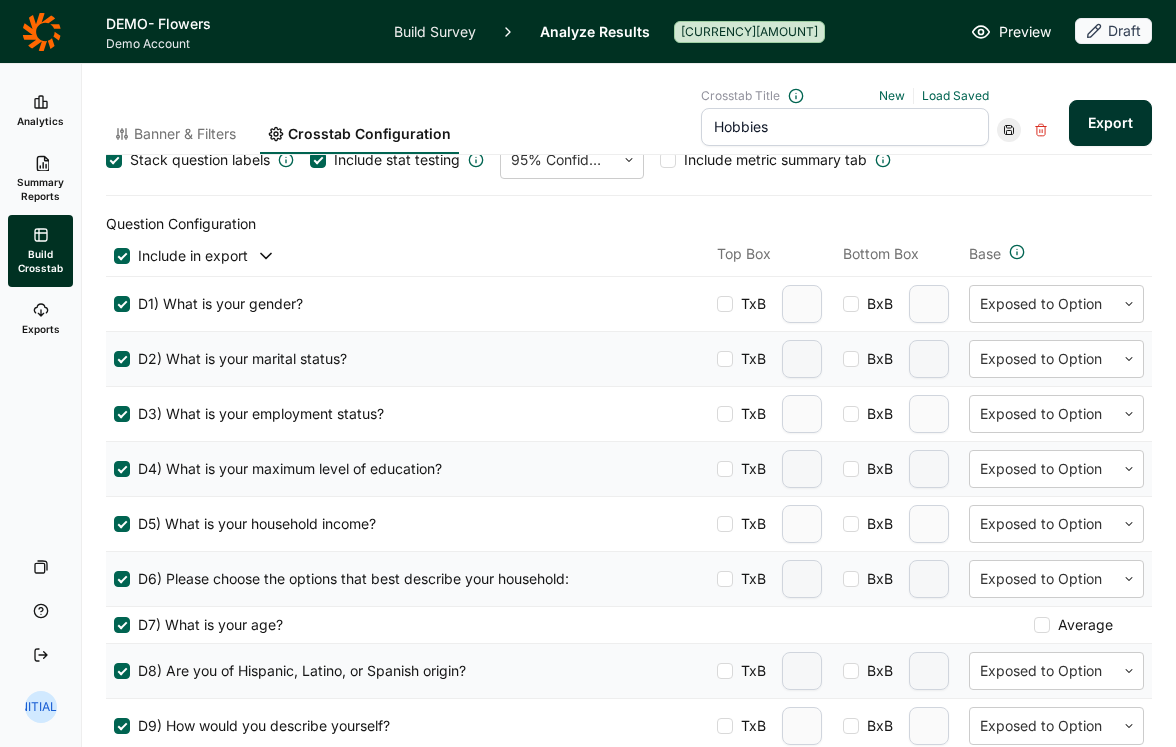 scroll, scrollTop: 0, scrollLeft: 0, axis: both 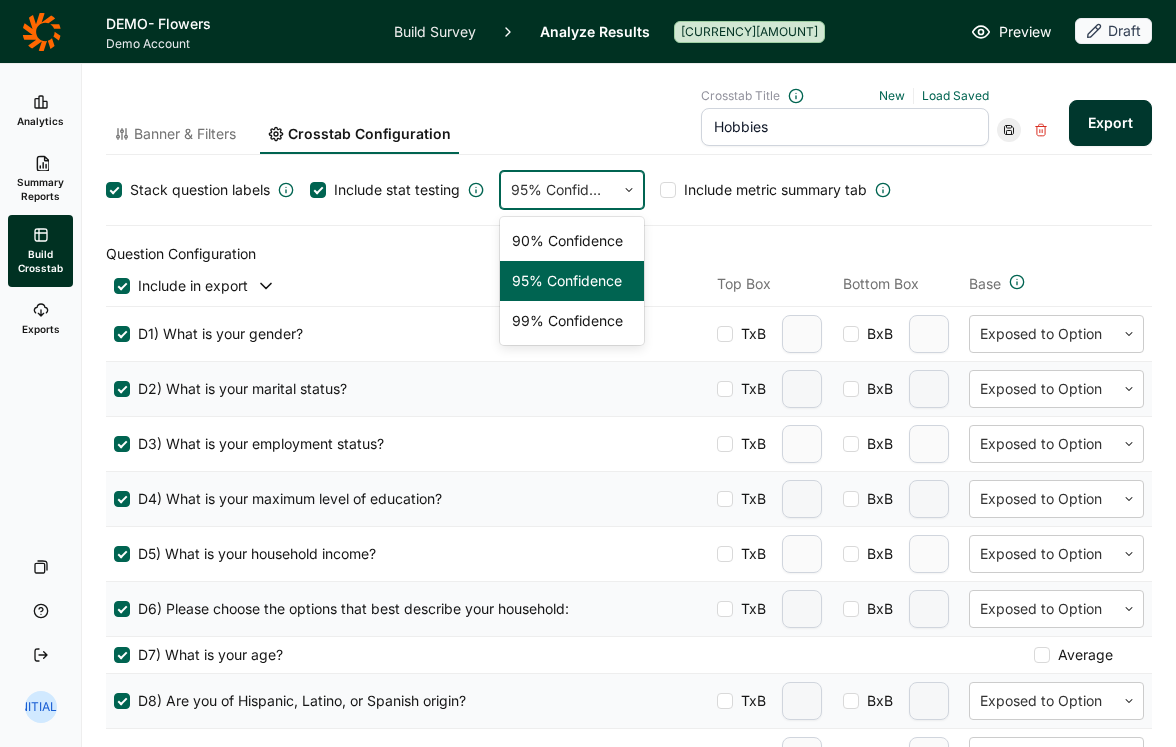 click at bounding box center [558, 190] 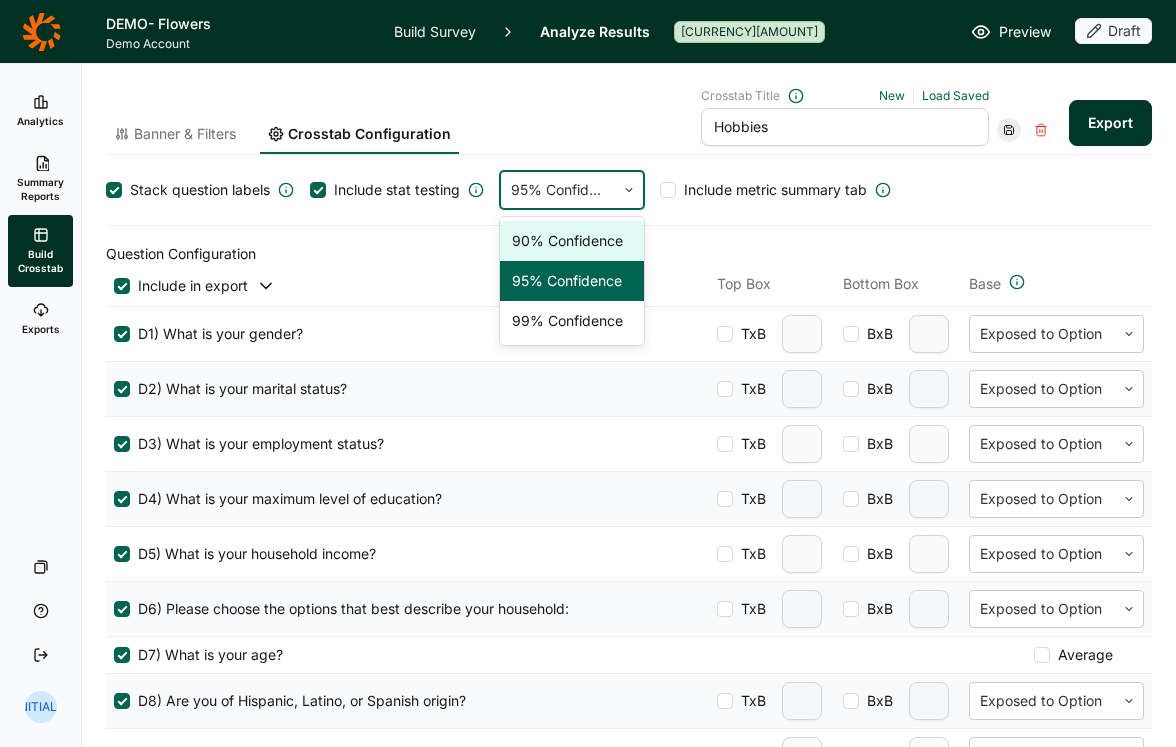 click on "Include metric summary tab" at bounding box center (775, 190) 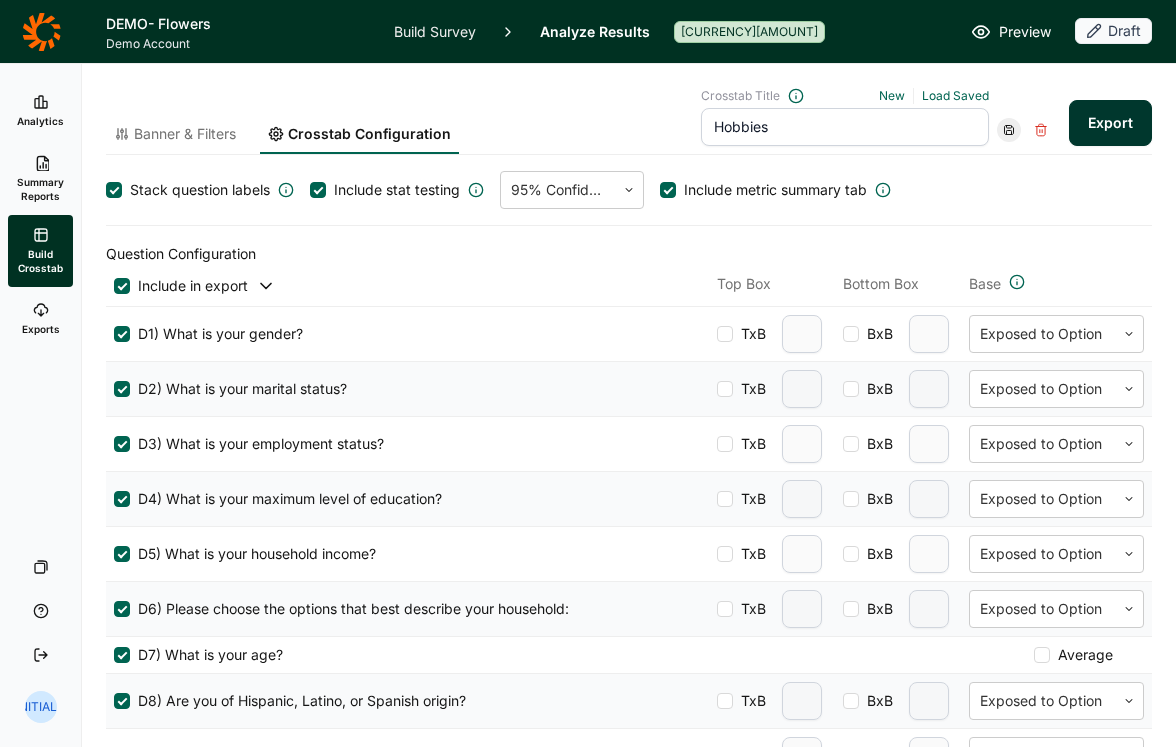 click on "Include metric summary tab" at bounding box center [775, 190] 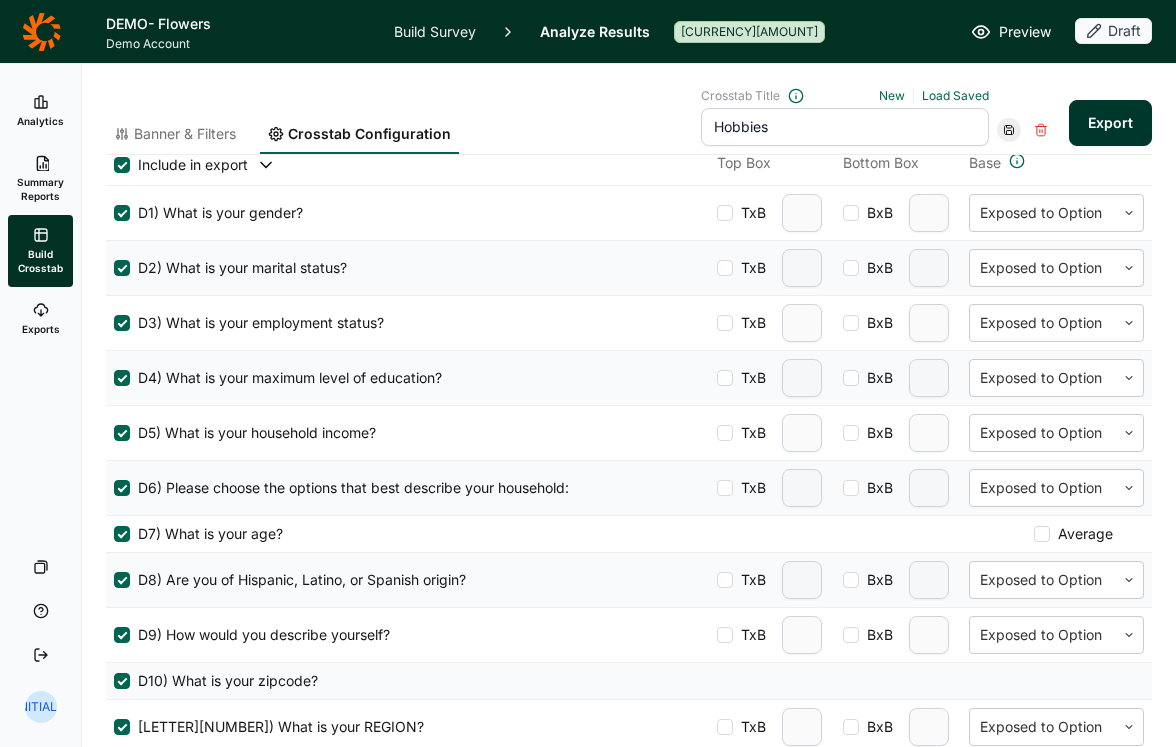 scroll, scrollTop: 484, scrollLeft: 0, axis: vertical 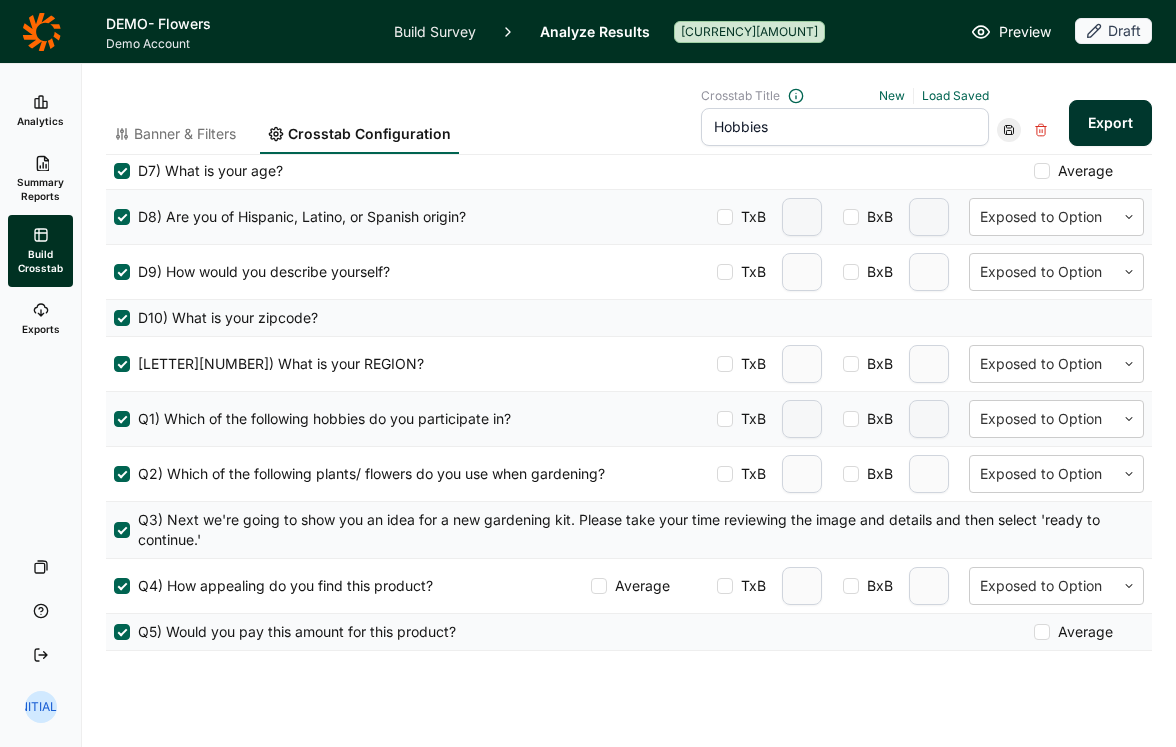 click at bounding box center [725, 419] 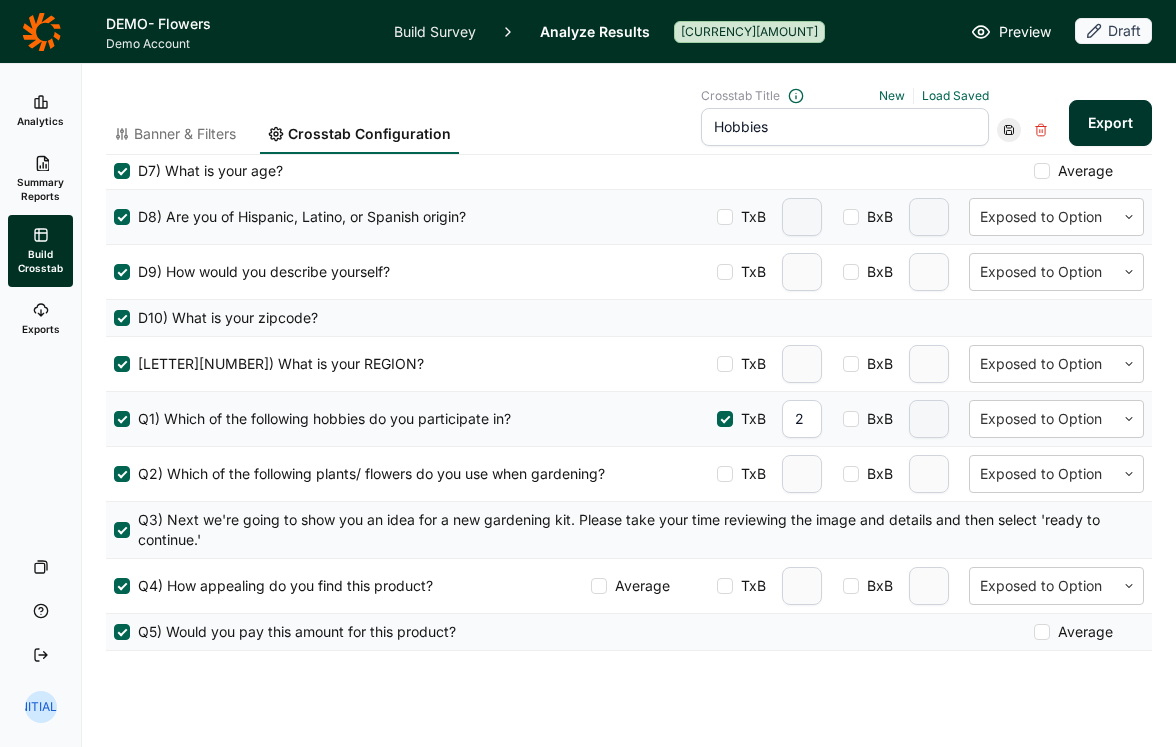 click on "2" at bounding box center [802, 419] 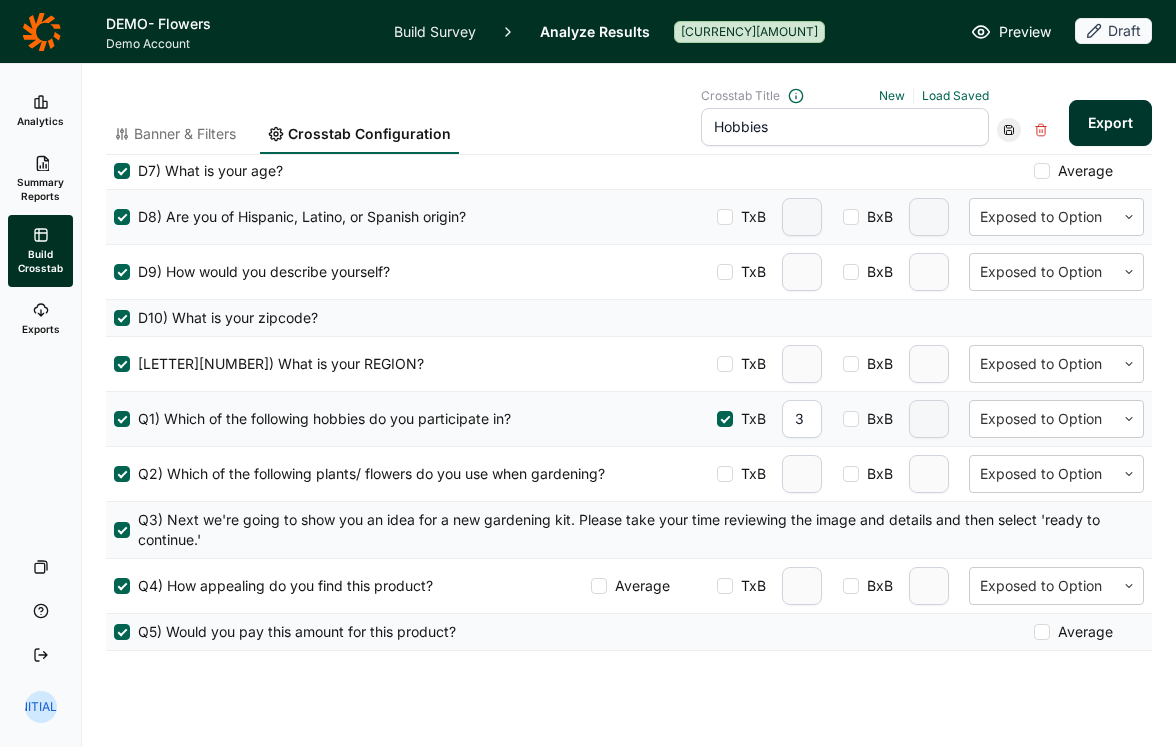 drag, startPoint x: 813, startPoint y: 419, endPoint x: 752, endPoint y: 419, distance: 61 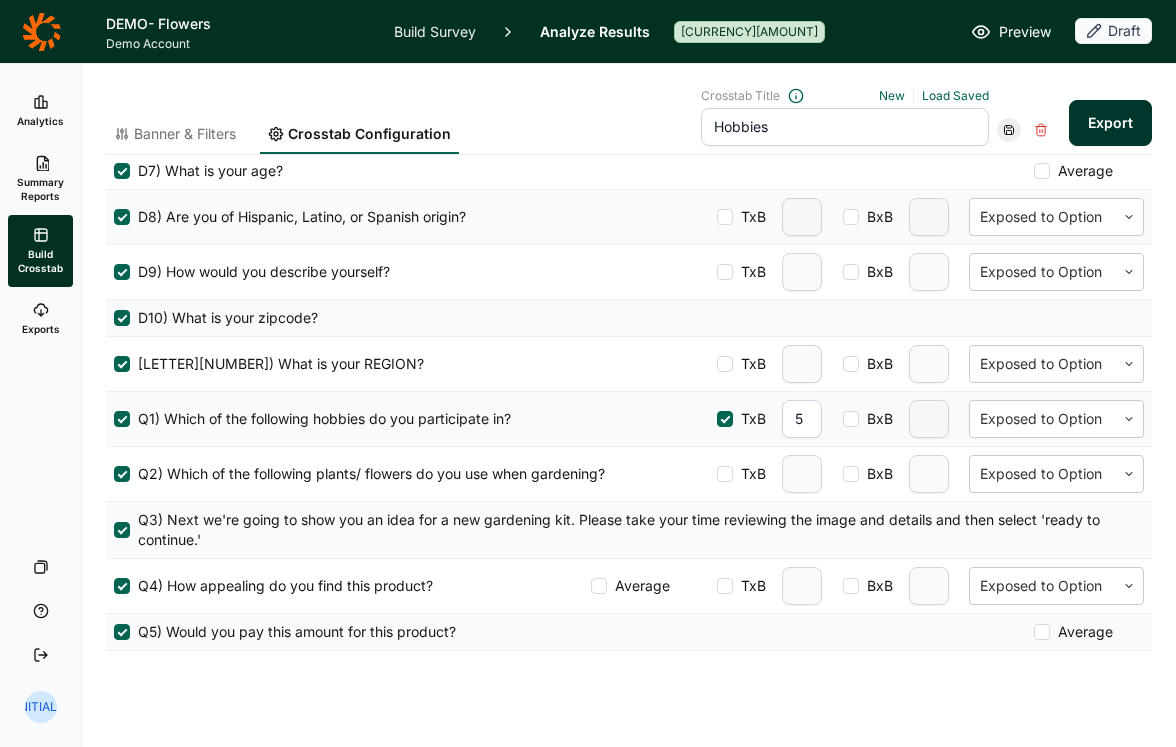 type on "5" 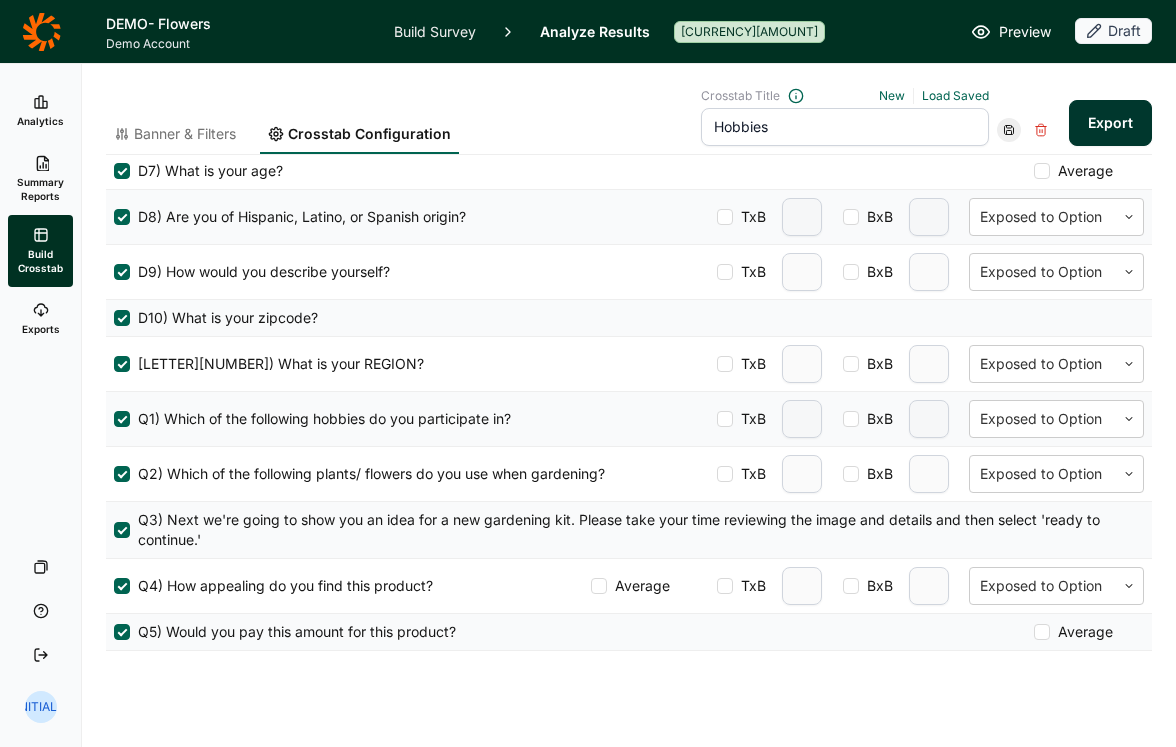 click at bounding box center (851, 419) 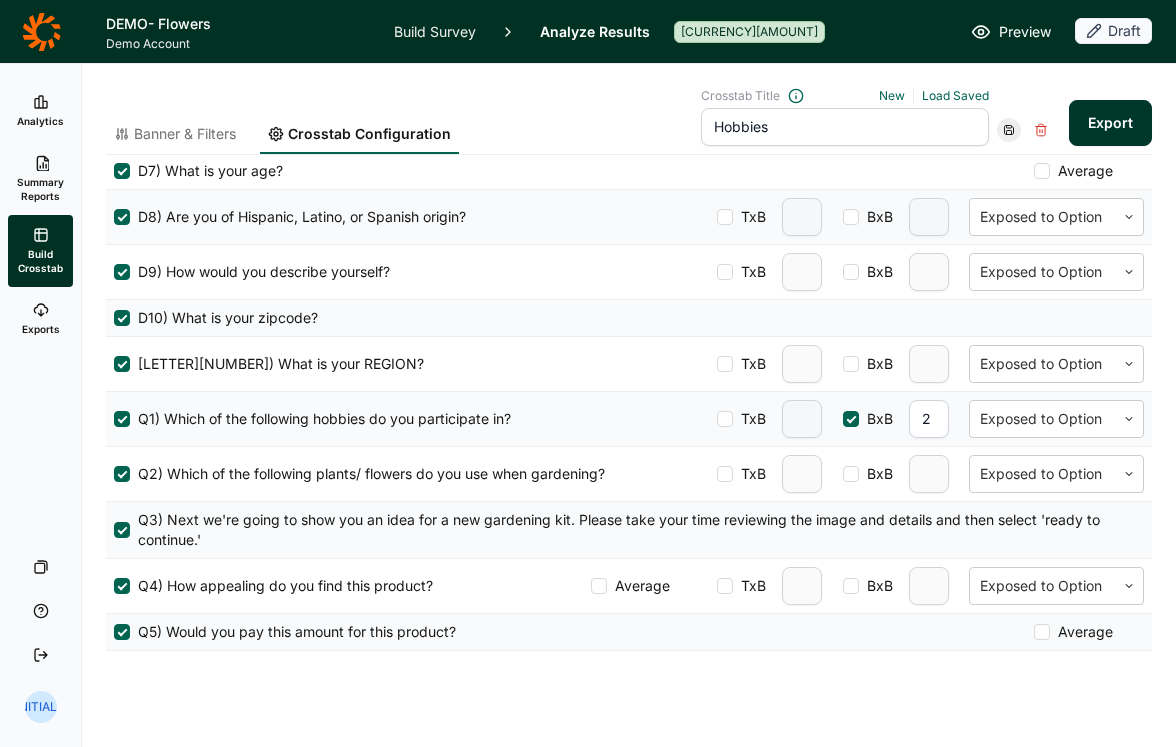 click on "TxB BxB 2 Exposed to Option" at bounding box center [930, 419] 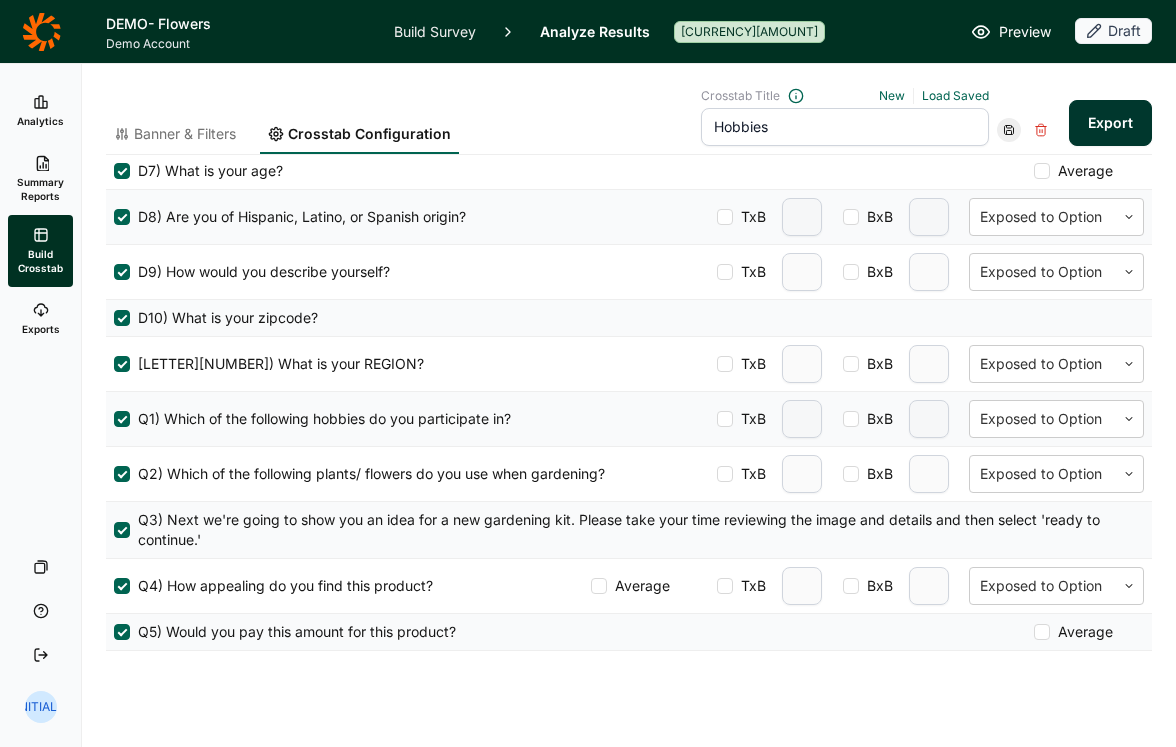 scroll, scrollTop: 0, scrollLeft: 0, axis: both 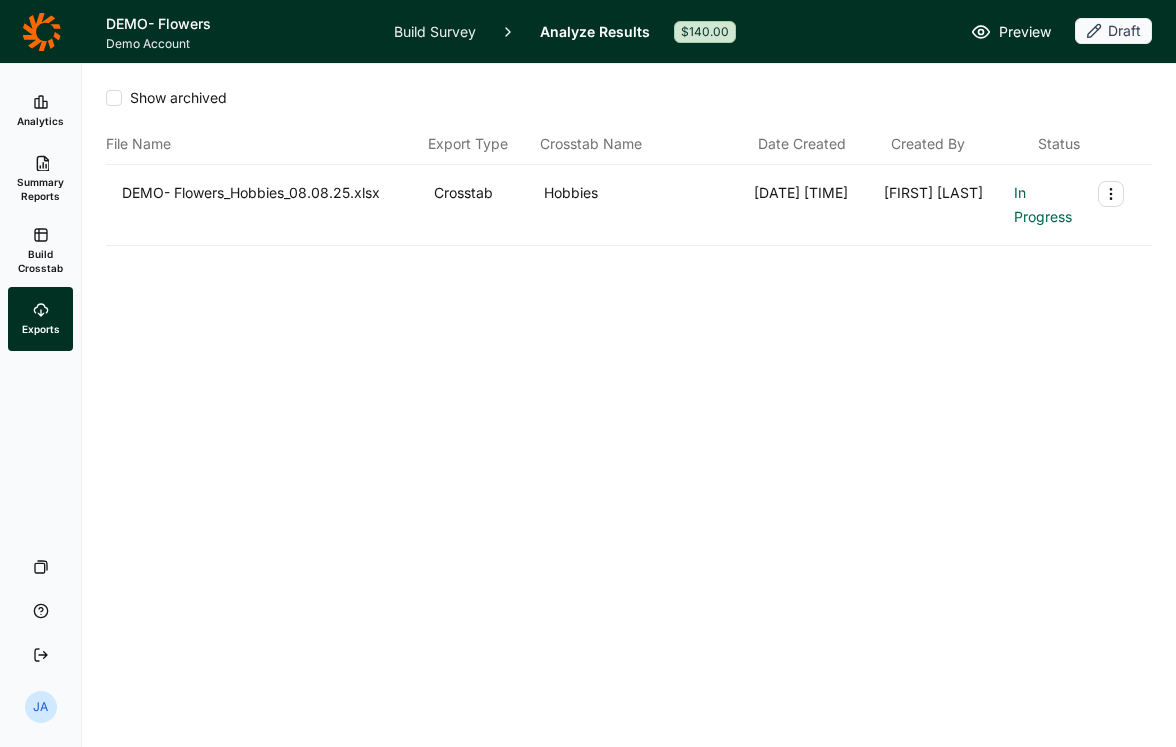 click on "[FIRST] [LAST]" at bounding box center (945, 205) 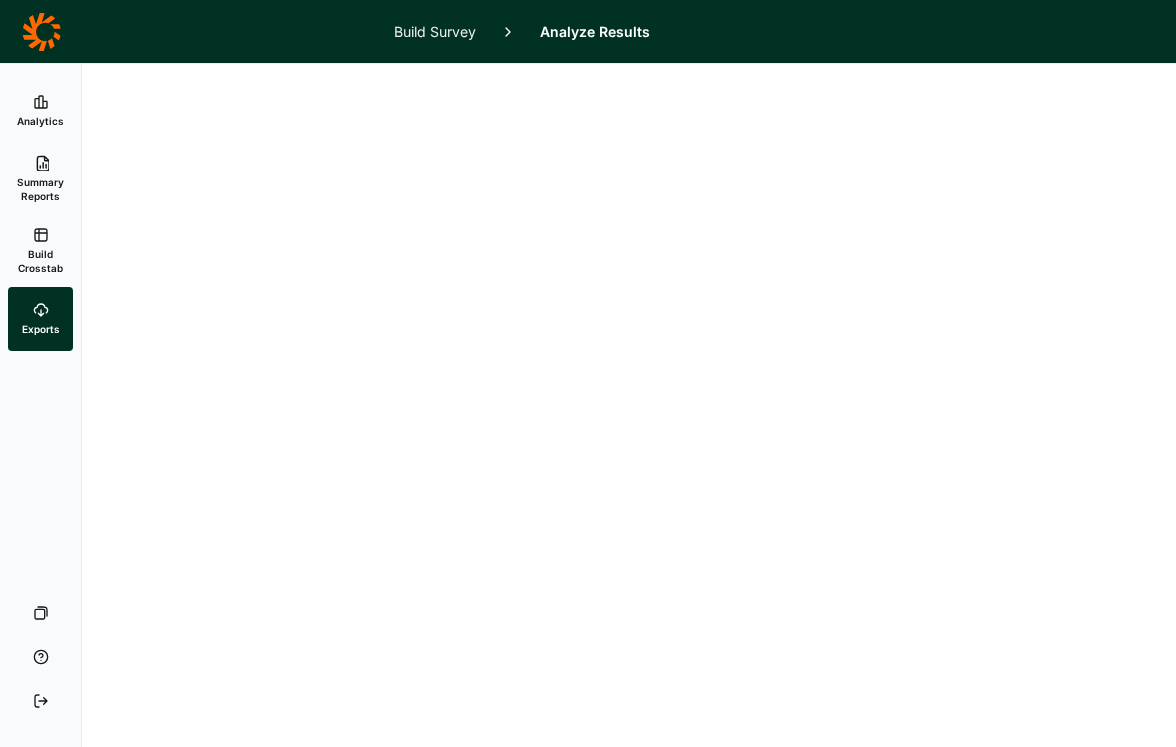 scroll, scrollTop: 0, scrollLeft: 0, axis: both 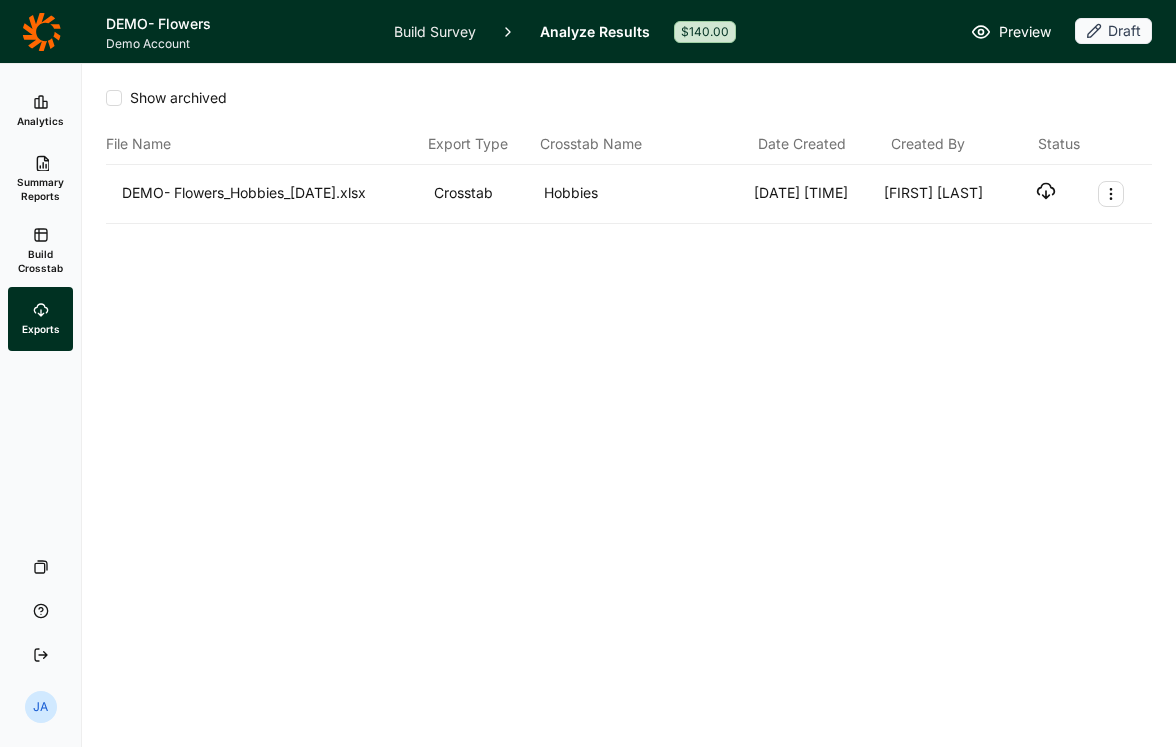click 